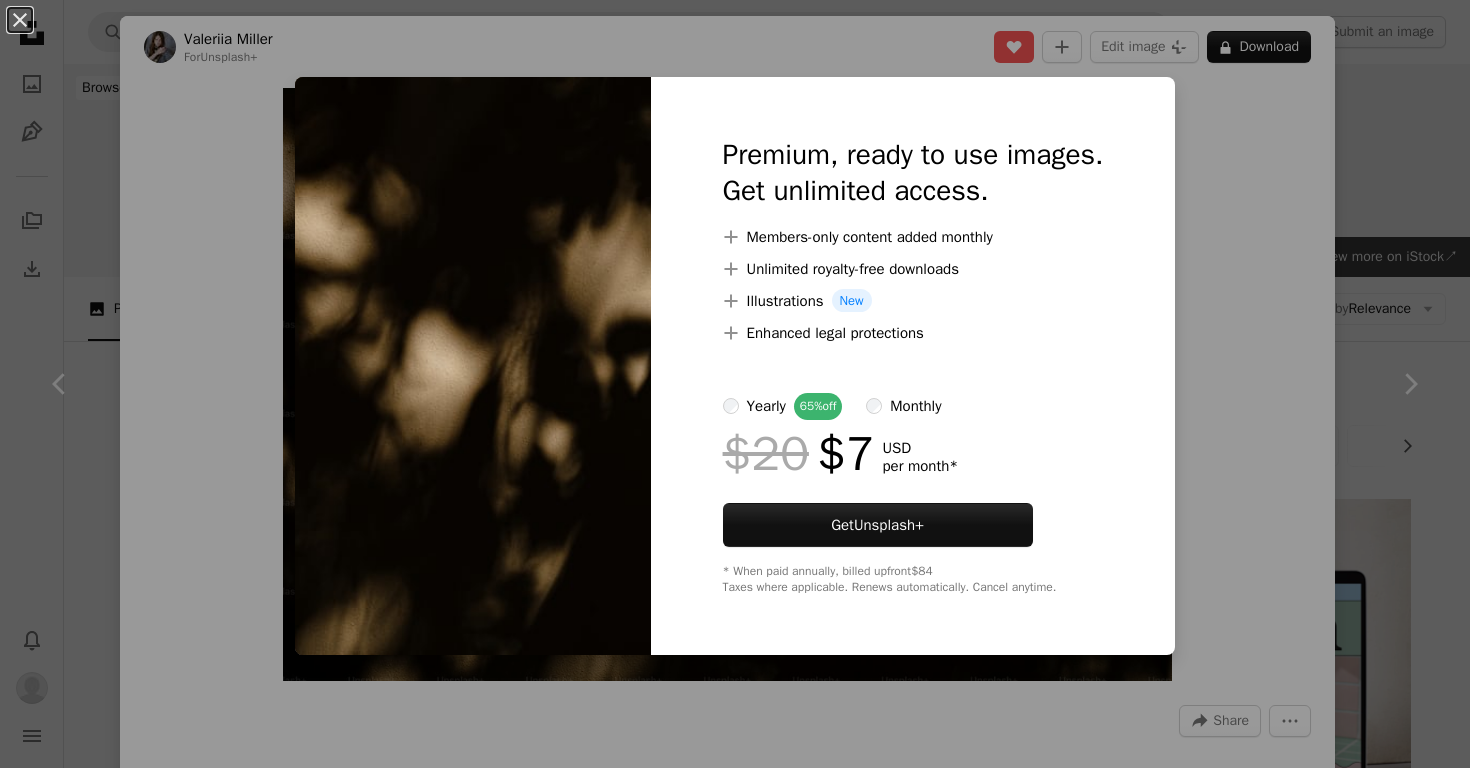 scroll, scrollTop: 1951, scrollLeft: 0, axis: vertical 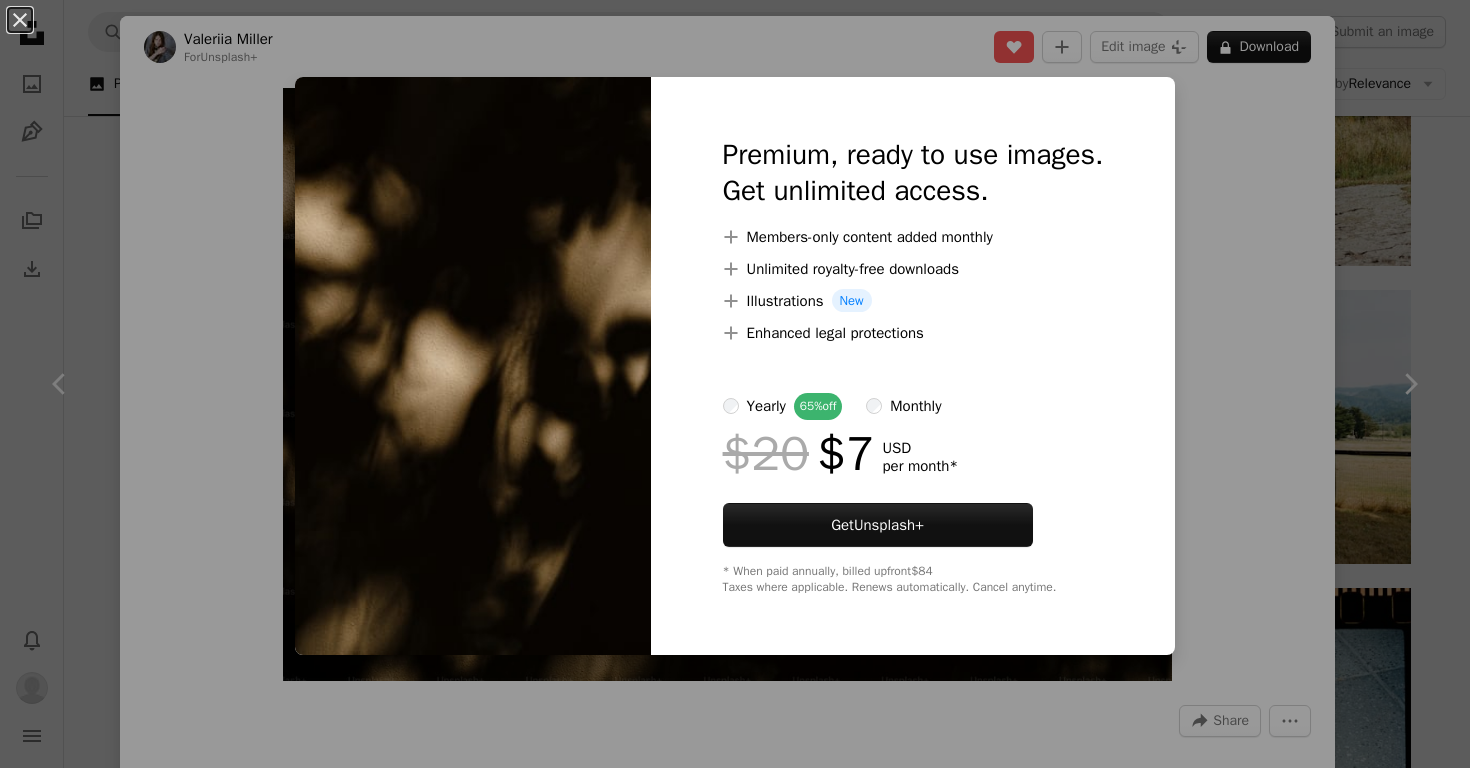 click on "An X shape Premium, ready to use images. Get unlimited access. A plus sign Members-only content added monthly A plus sign Unlimited royalty-free downloads A plus sign Illustrations  New A plus sign Enhanced legal protections yearly 65%  off monthly $20   $7 USD per month * Get  Unsplash+ * When paid annually, billed upfront  $84 Taxes where applicable. Renews automatically. Cancel anytime." at bounding box center (735, 384) 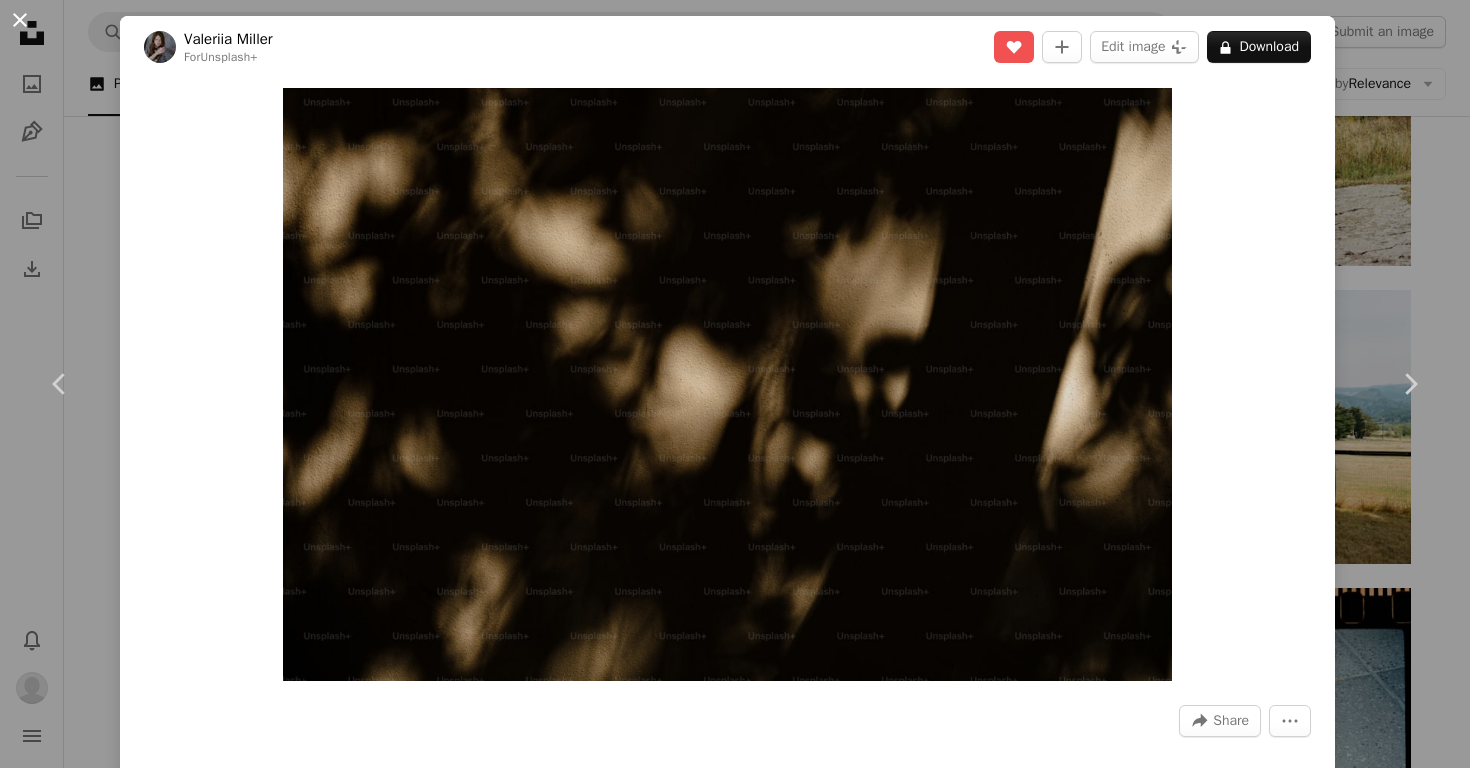 click on "An X shape" at bounding box center [20, 20] 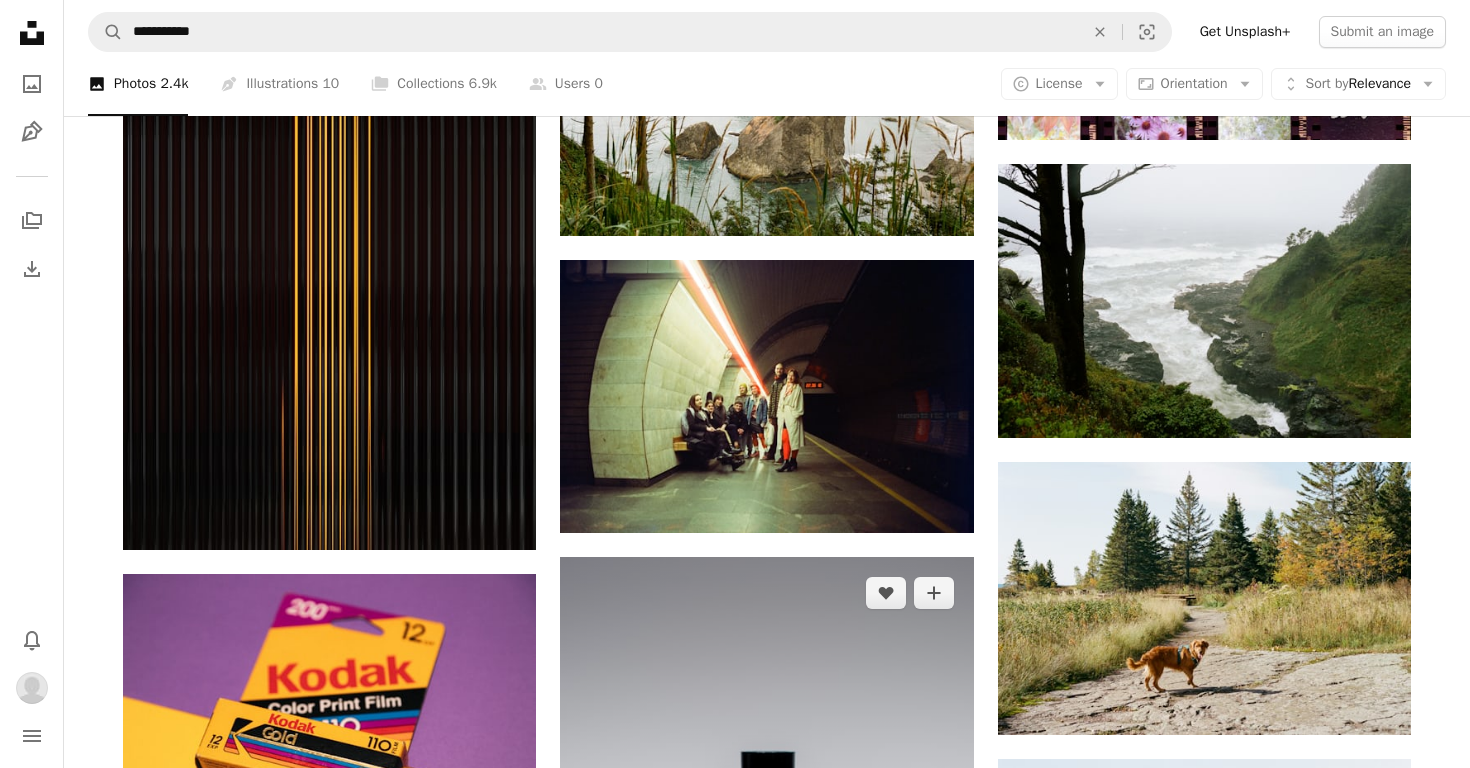 scroll, scrollTop: 1418, scrollLeft: 0, axis: vertical 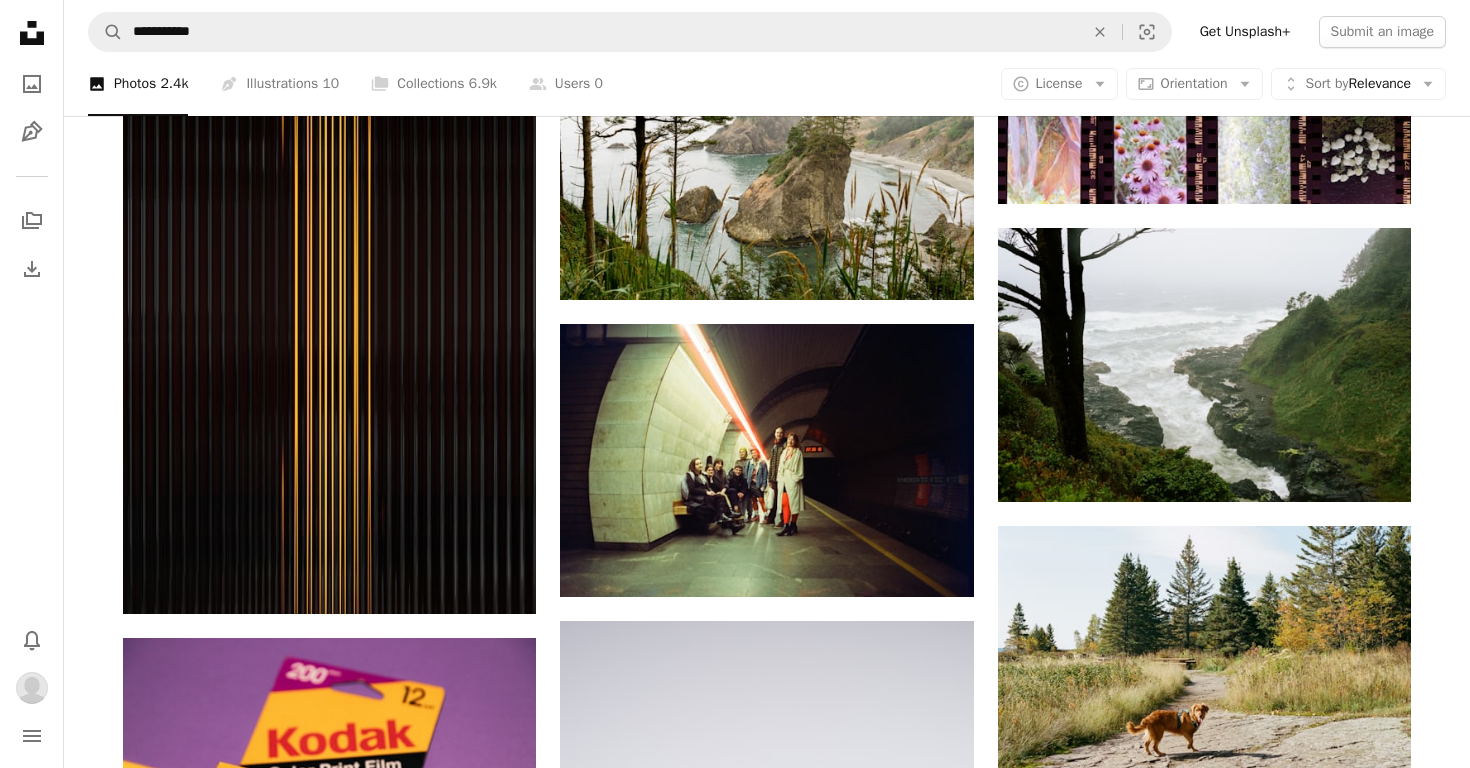 click at bounding box center [1204, 1296] 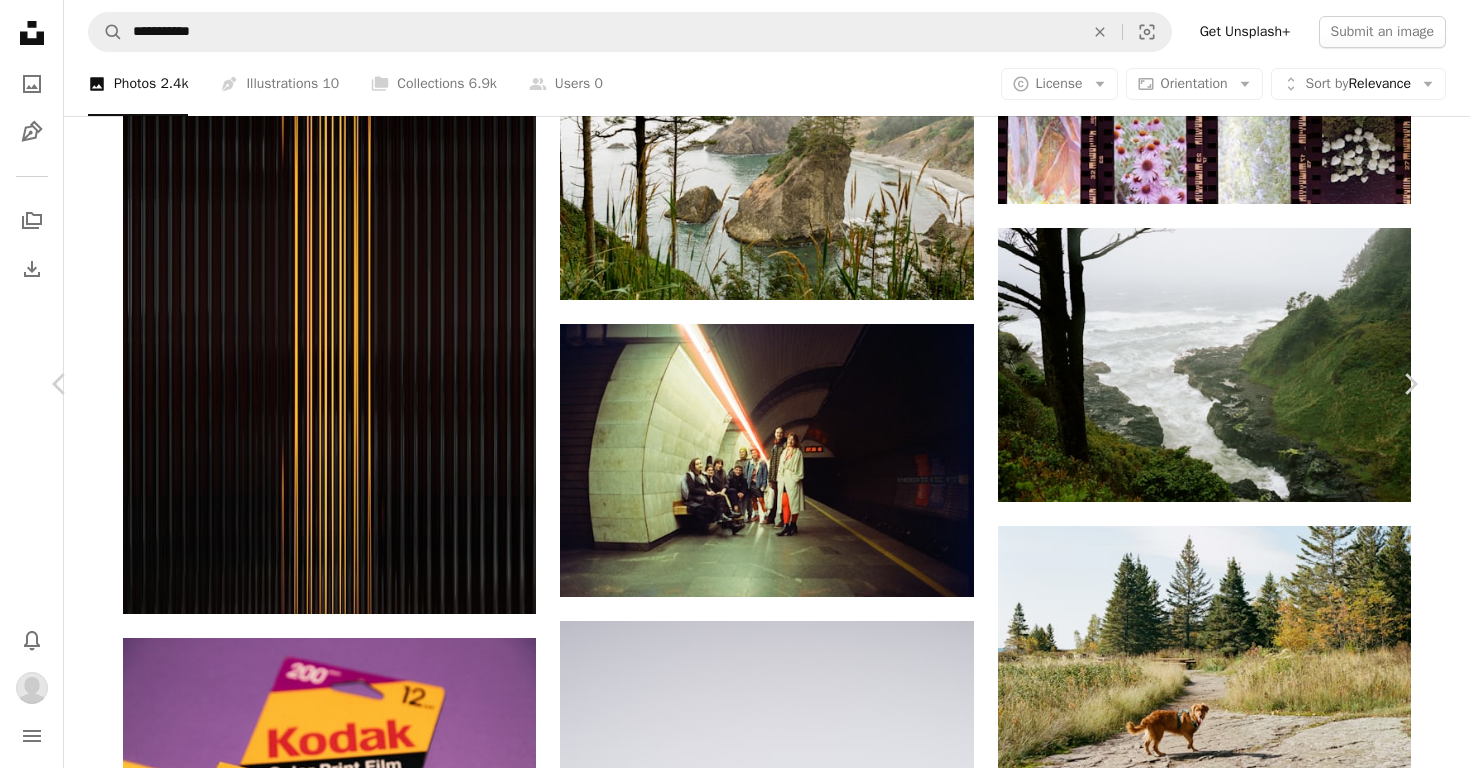 scroll, scrollTop: 5314, scrollLeft: 0, axis: vertical 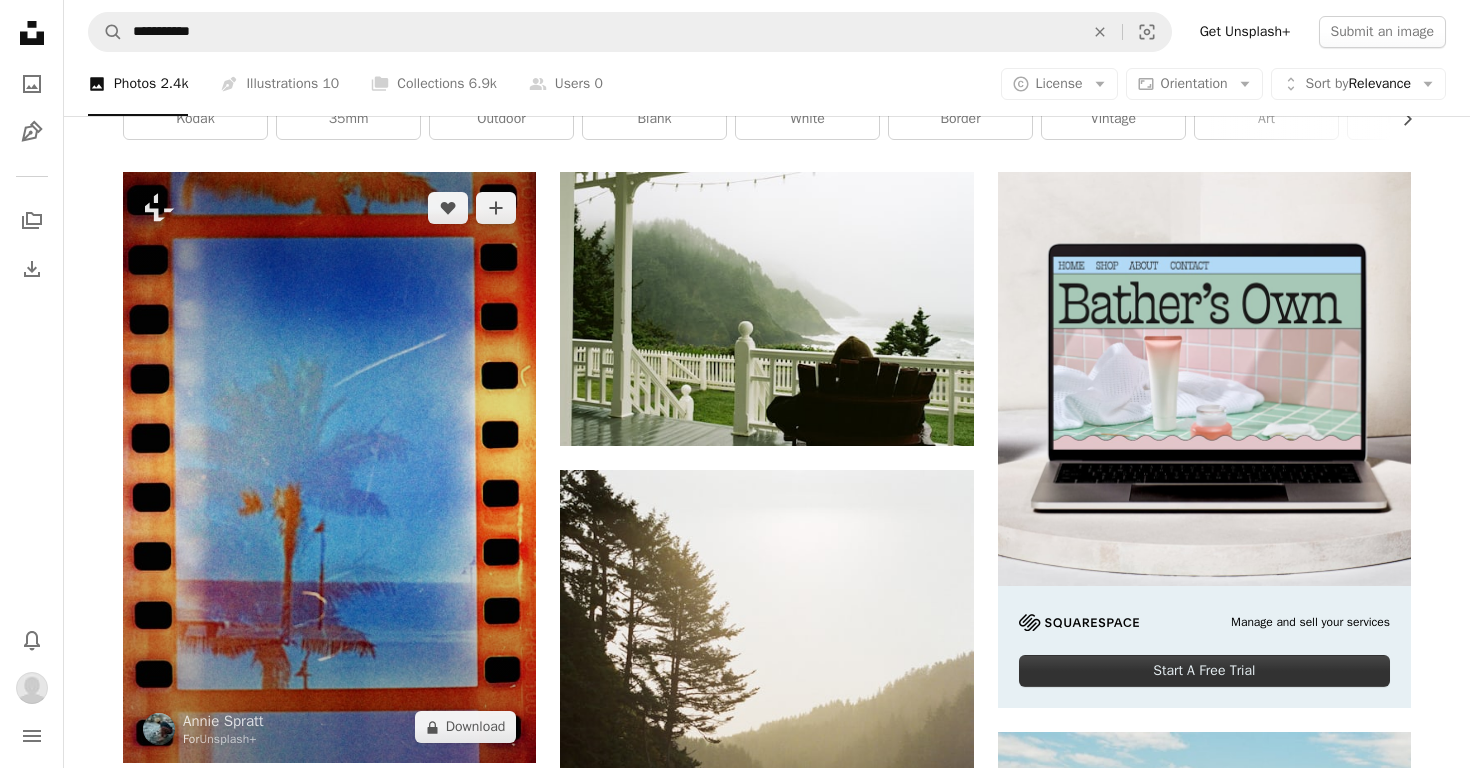click at bounding box center [329, 467] 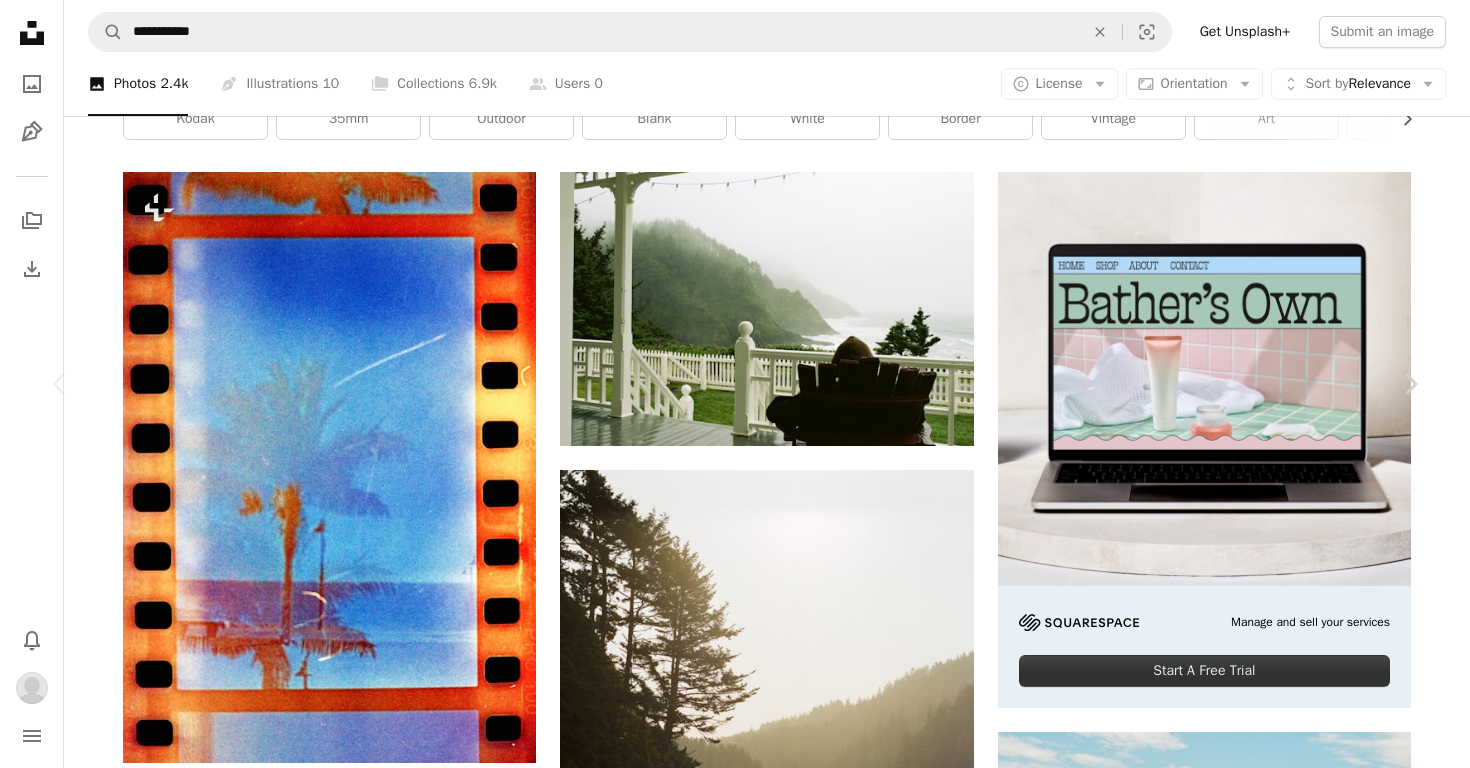 scroll, scrollTop: 5618, scrollLeft: 0, axis: vertical 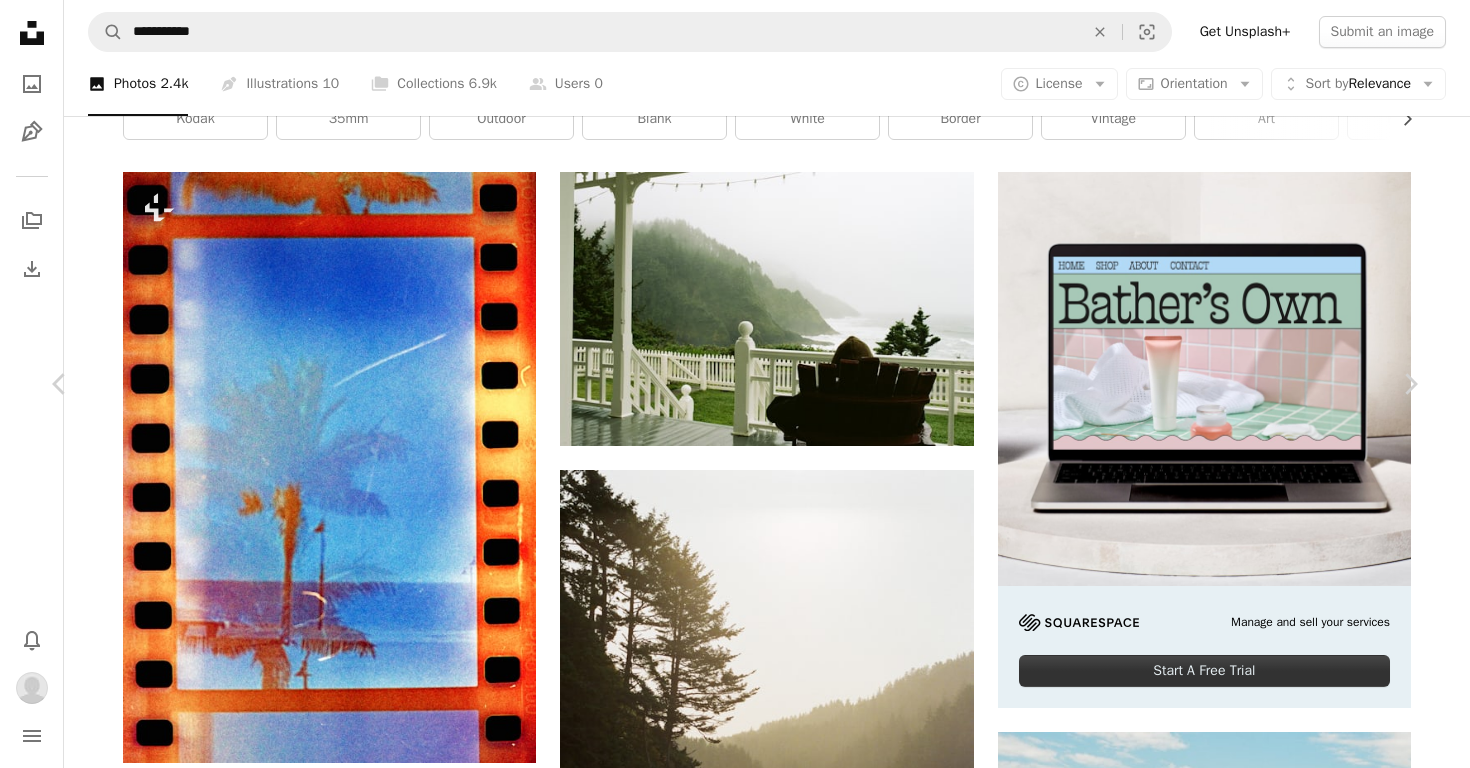 click on "An X shape Chevron left Chevron right [FIRST] [LAST] For  Unsplash+ A heart A plus sign Edit image   Plus sign for Unsplash+ A lock   Download Zoom in A forward-right arrow Share More Actions Calendar outlined Published on  [DATE], [YEAR] Safety Licensed under the  Unsplash+ License film film photography analogue photography film grain analog photography film roll analogue analogue photos film dust analogue film shot From this series Plus sign for Unsplash+ Related images Plus sign for Unsplash+ A heart A plus sign [FIRST] [LAST] For  Unsplash+ A lock   Download Plus sign for Unsplash+ A heart A plus sign [FIRST] [LAST] For  Unsplash+ A lock   Download Plus sign for Unsplash+ A heart A plus sign [FIRST] [LAST] For  Unsplash+ A lock   Download Plus sign for Unsplash+ A heart A plus sign [FIRST] [LAST] For  Unsplash+ A lock   Download Plus sign for Unsplash+ A heart A plus sign [FIRST] [LAST] For  Unsplash+ A lock   Download Plus sign for Unsplash+ A heart A plus sign [FIRST] [LAST] For  Unsplash+ A lock   Download A heart" at bounding box center (735, 11084) 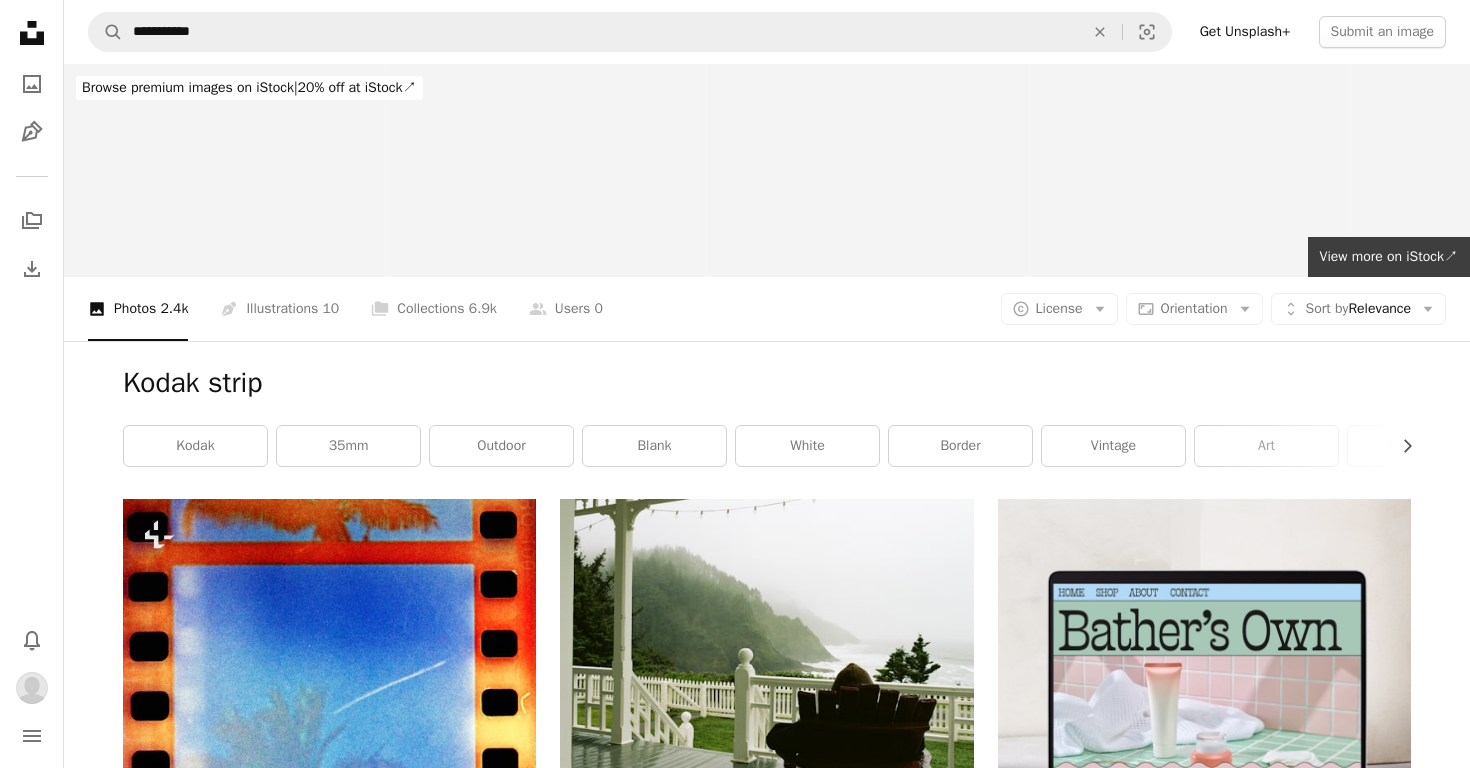 scroll, scrollTop: 34, scrollLeft: 0, axis: vertical 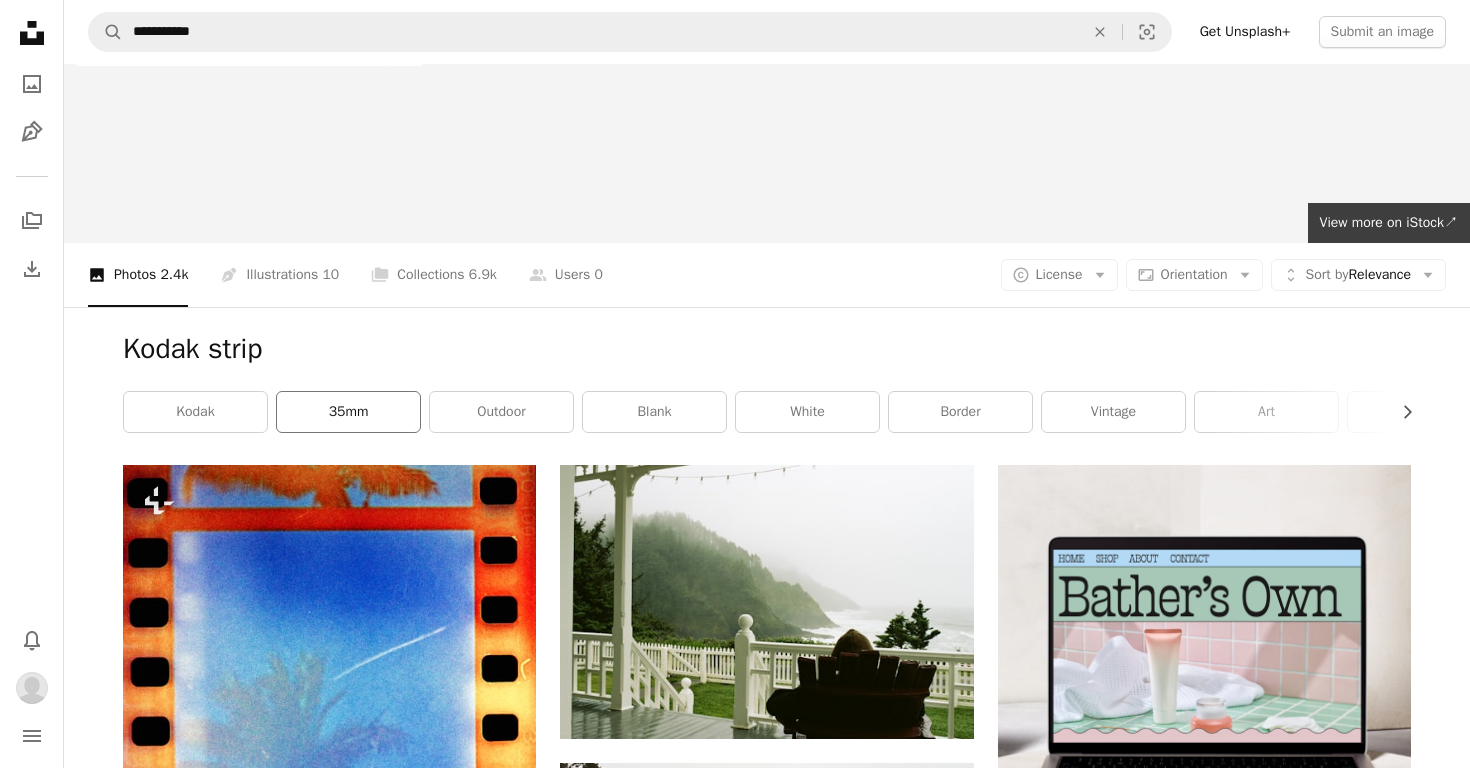 click on "35mm" at bounding box center [348, 412] 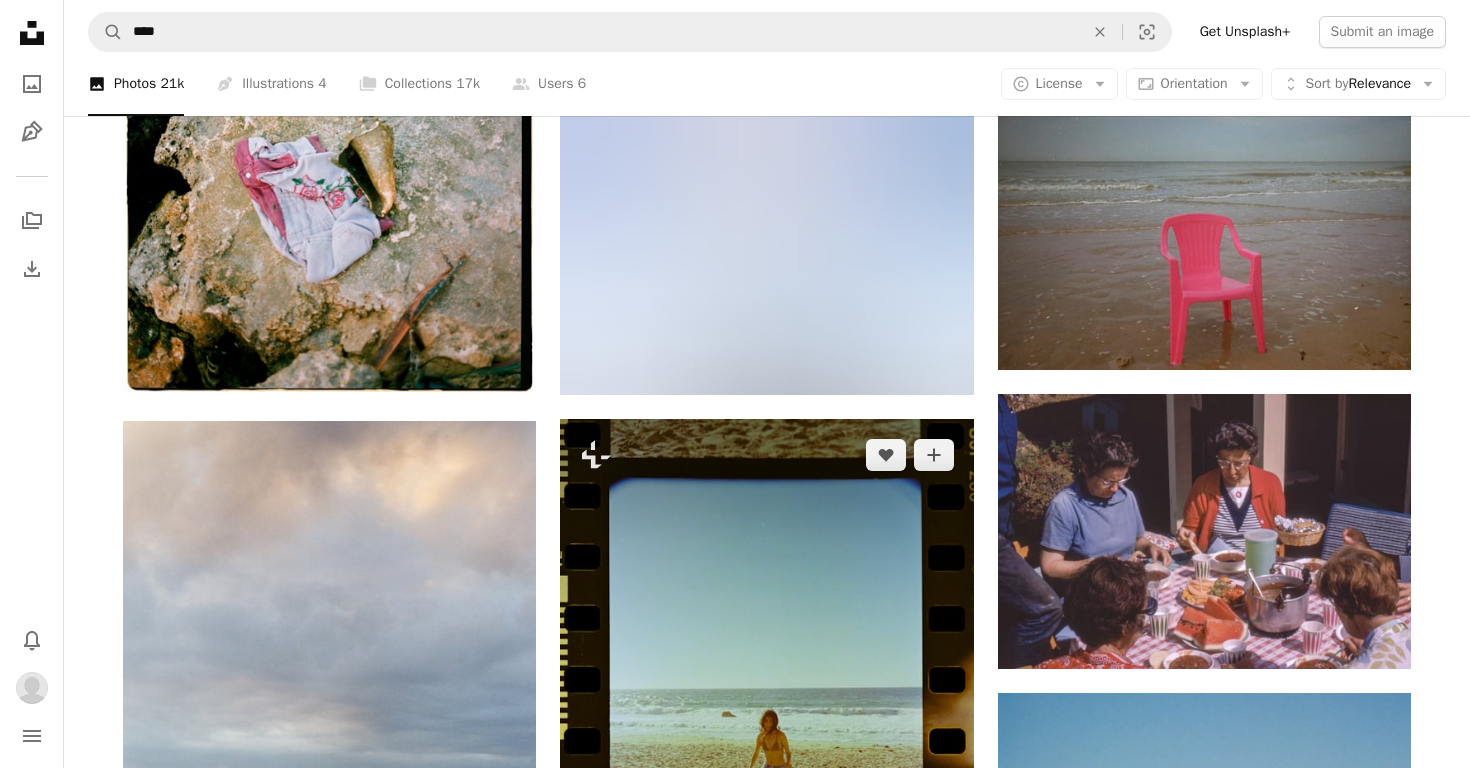 scroll, scrollTop: 1549, scrollLeft: 0, axis: vertical 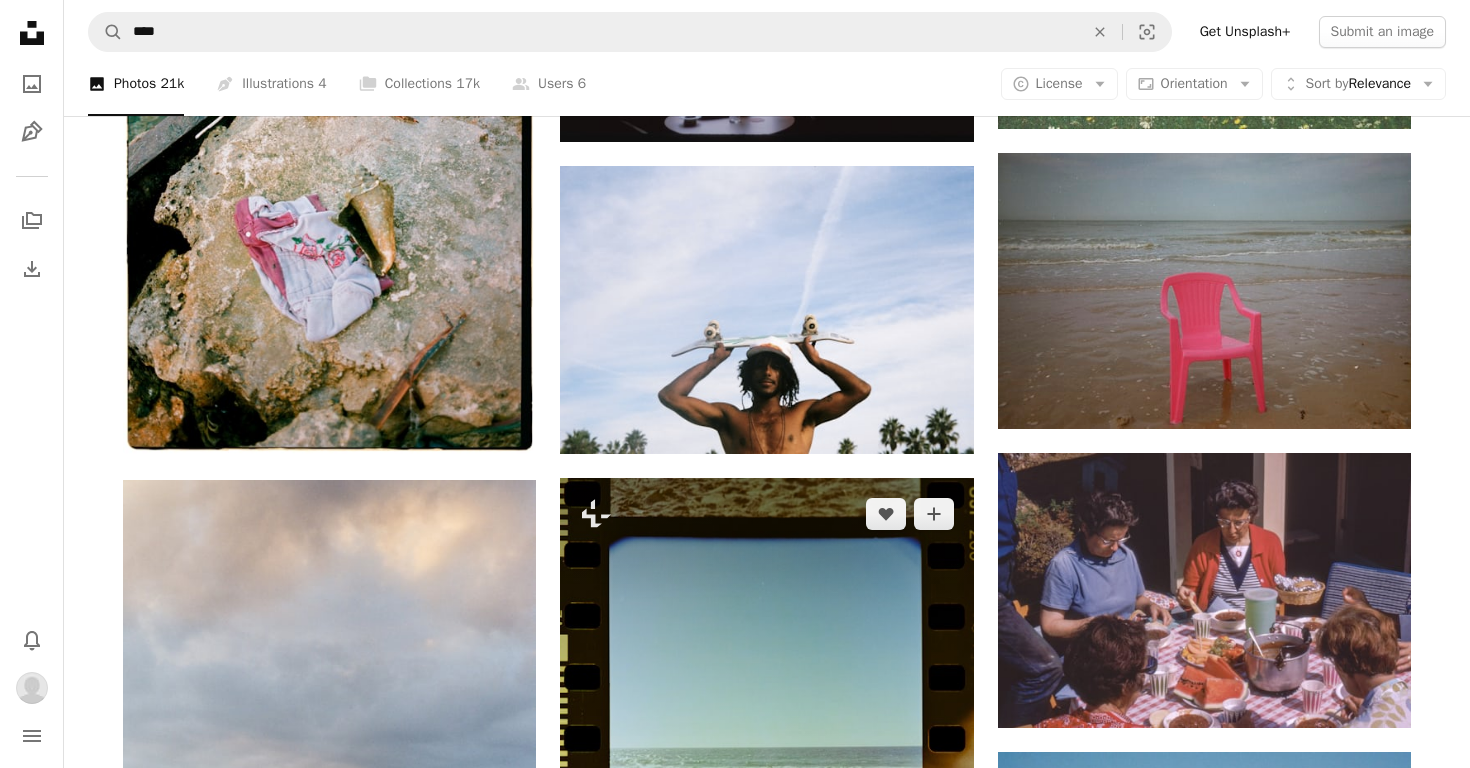 click at bounding box center [766, 788] 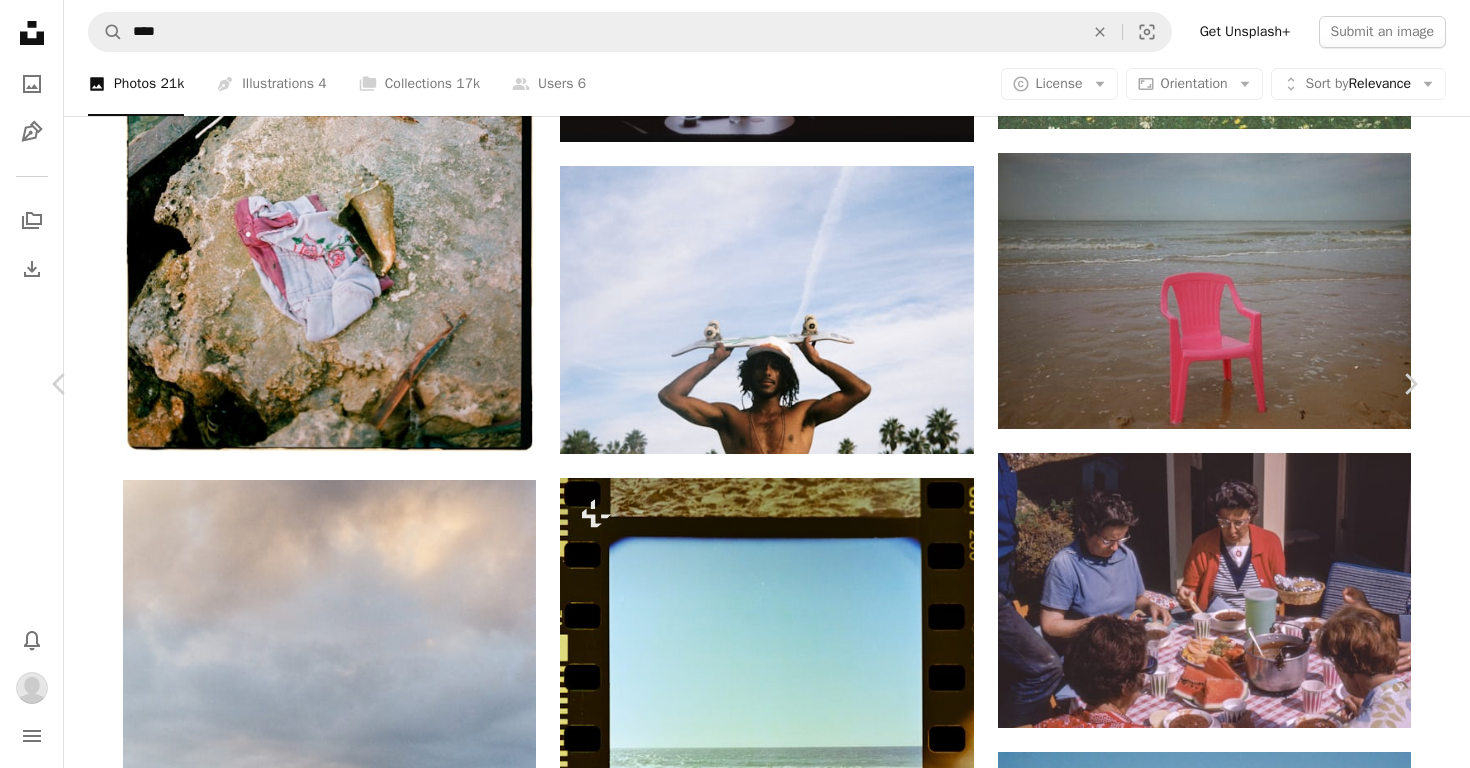 scroll, scrollTop: 1887, scrollLeft: 0, axis: vertical 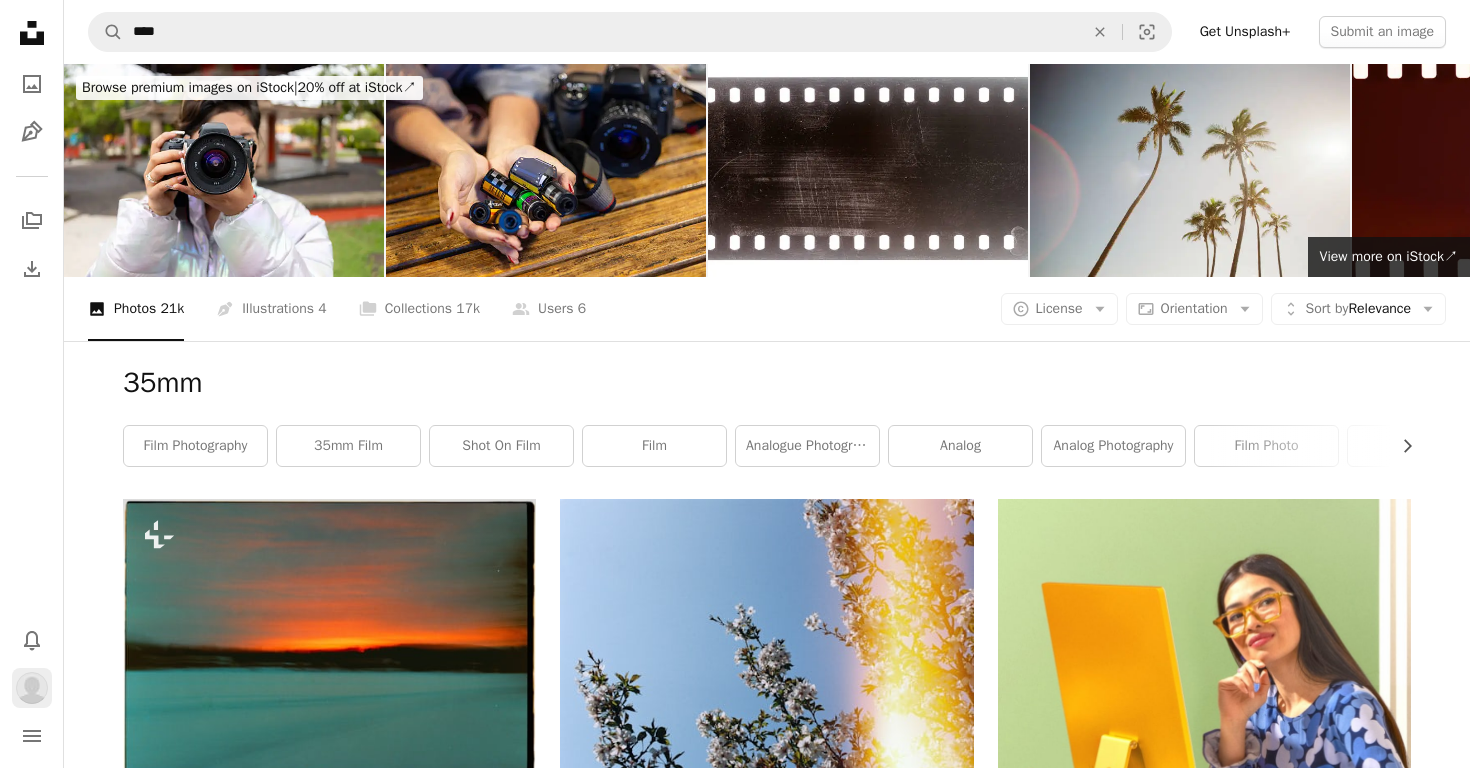 click at bounding box center (32, 688) 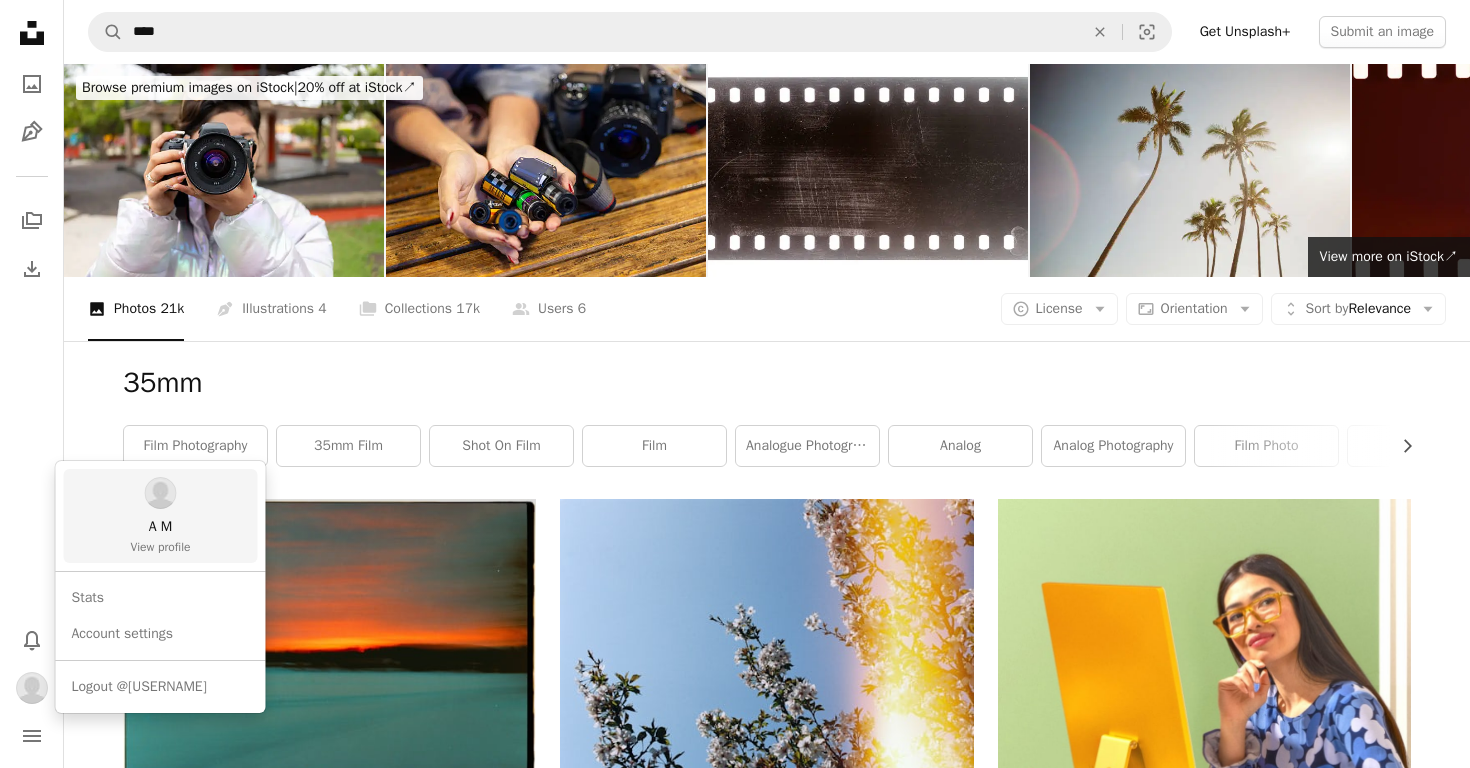 click on "A M" at bounding box center [161, 527] 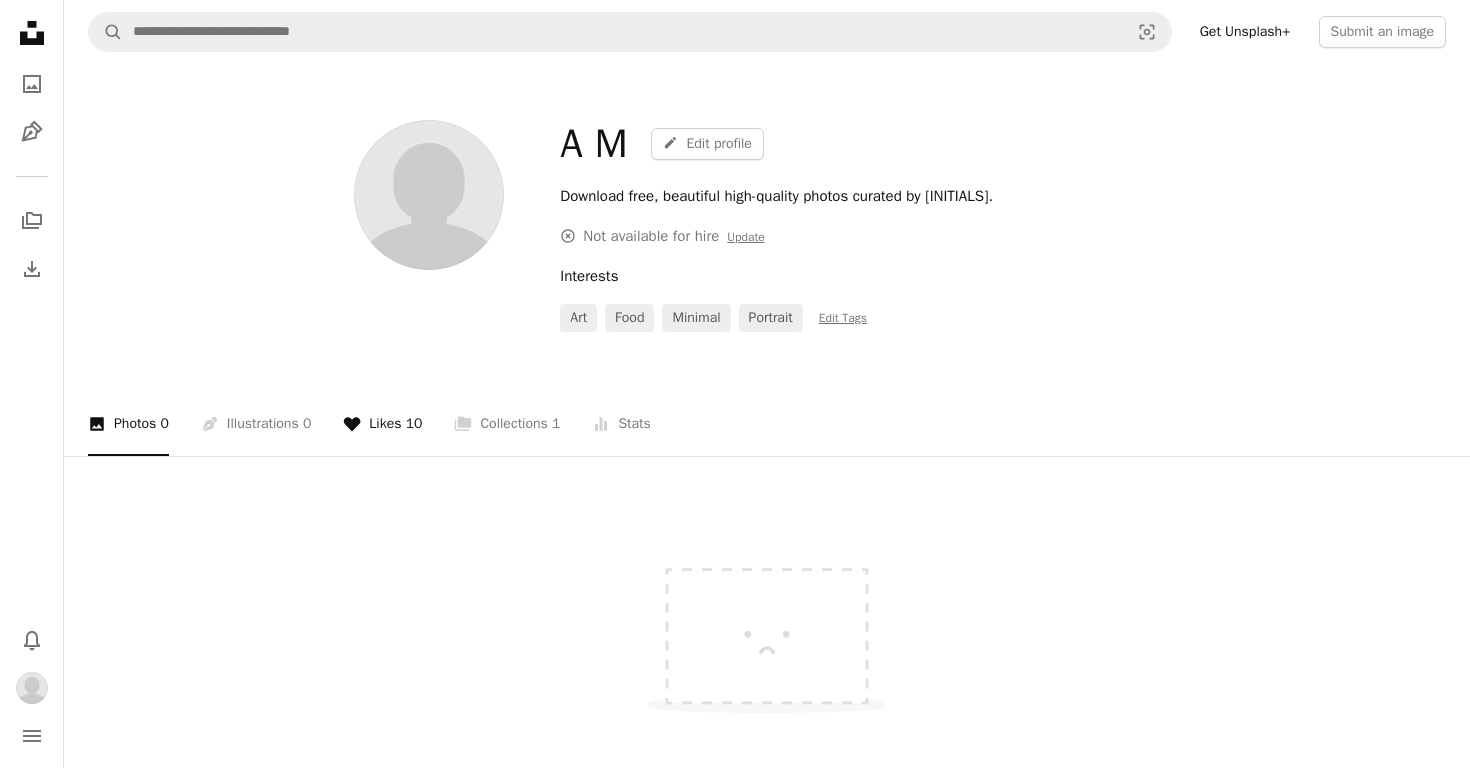 click on "A heart Likes   10" at bounding box center (382, 424) 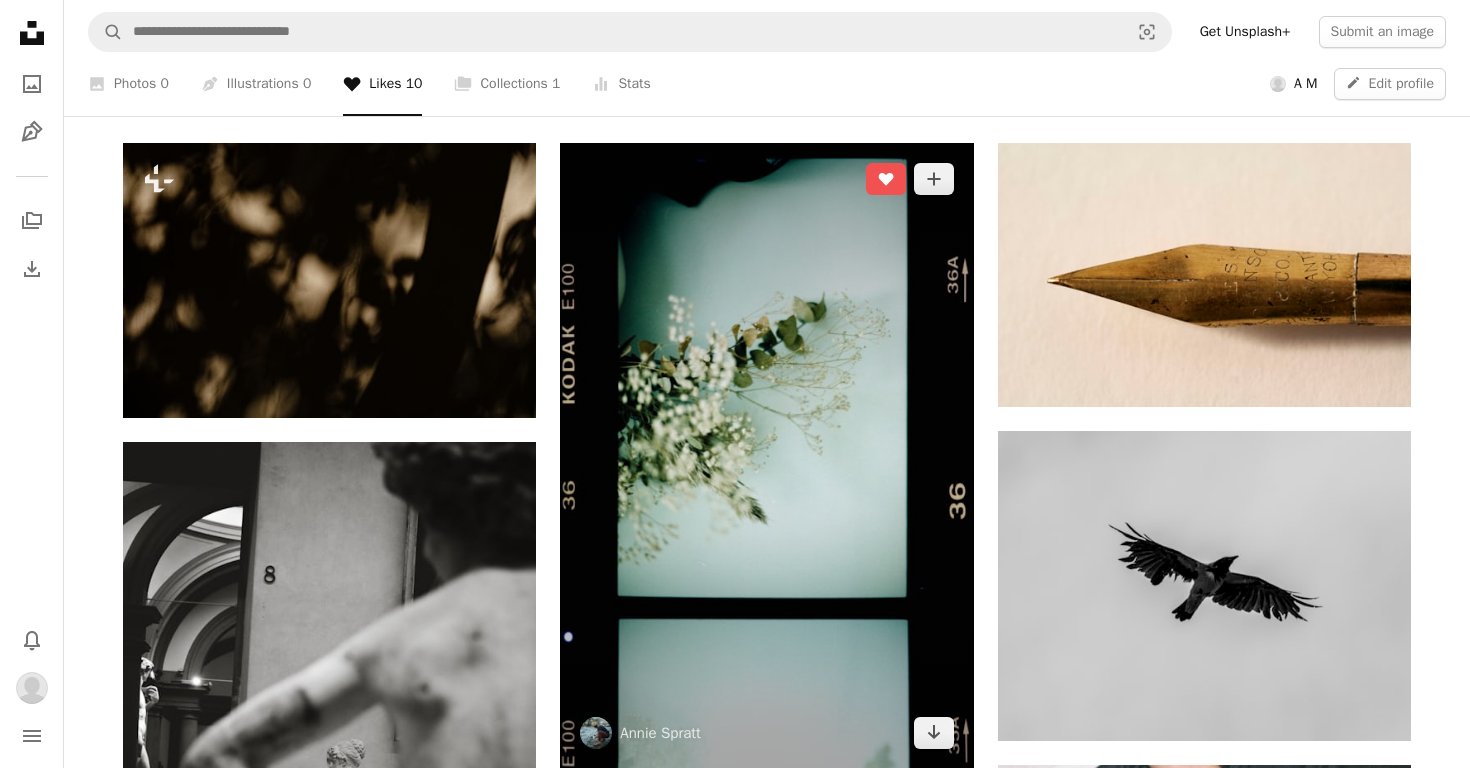 scroll, scrollTop: 367, scrollLeft: 0, axis: vertical 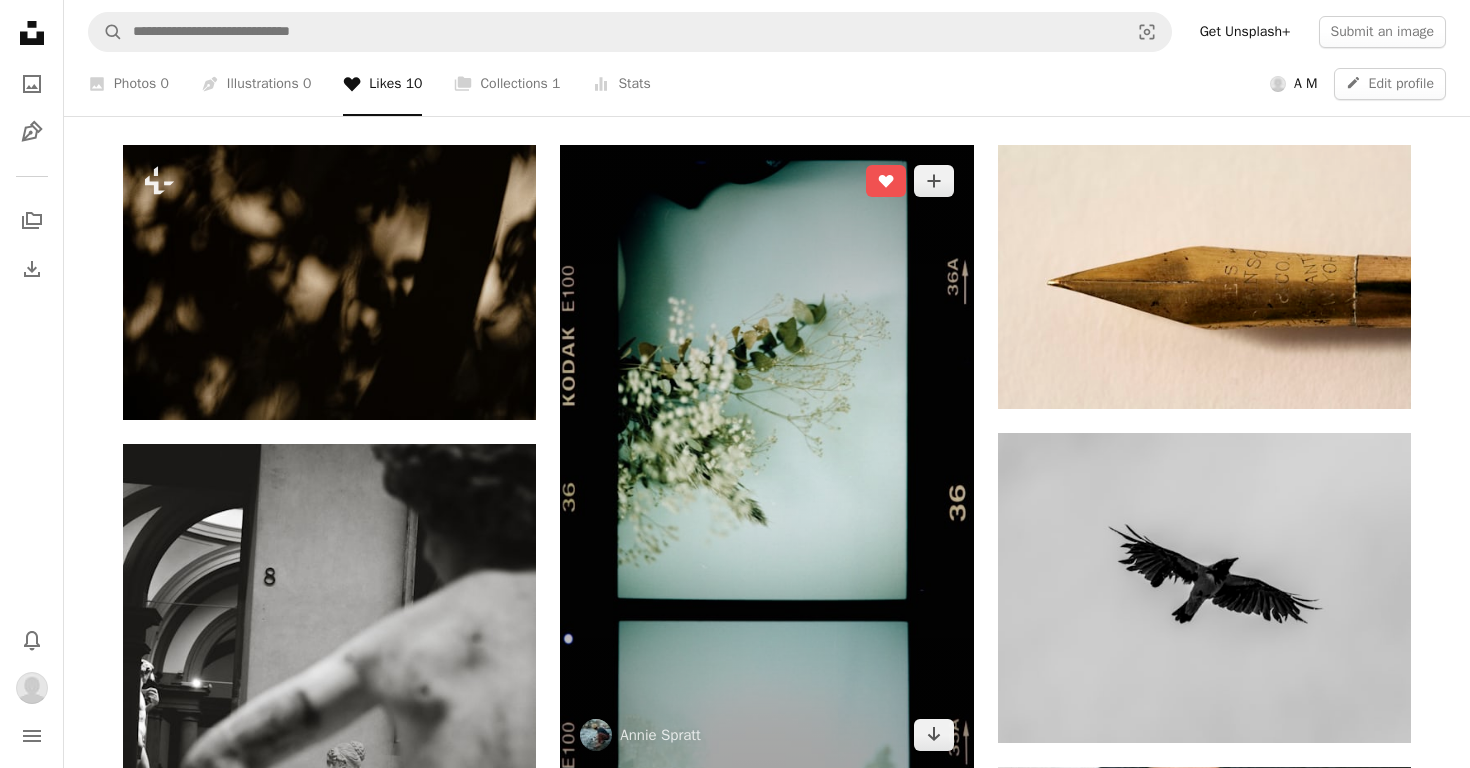 click at bounding box center (766, 458) 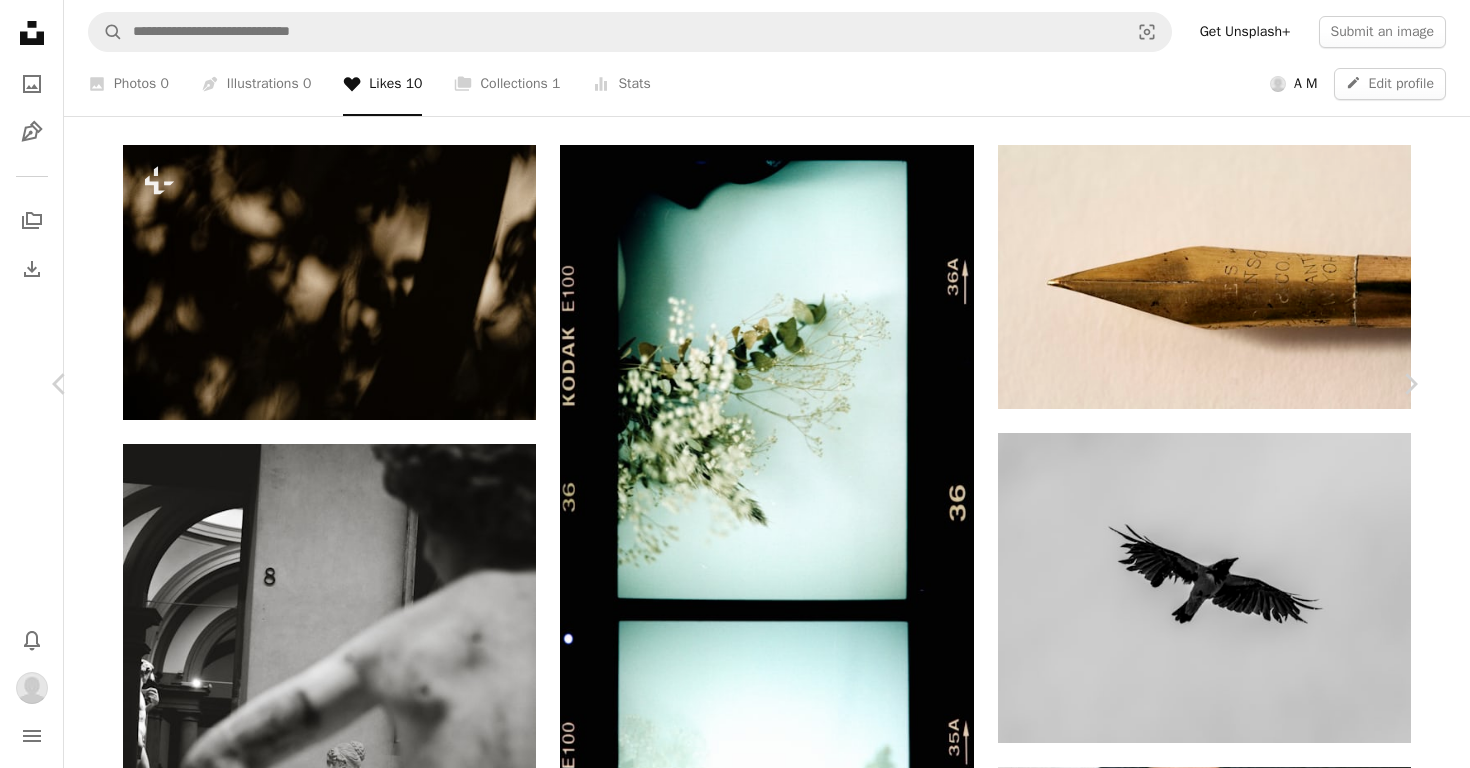 scroll, scrollTop: 676, scrollLeft: 0, axis: vertical 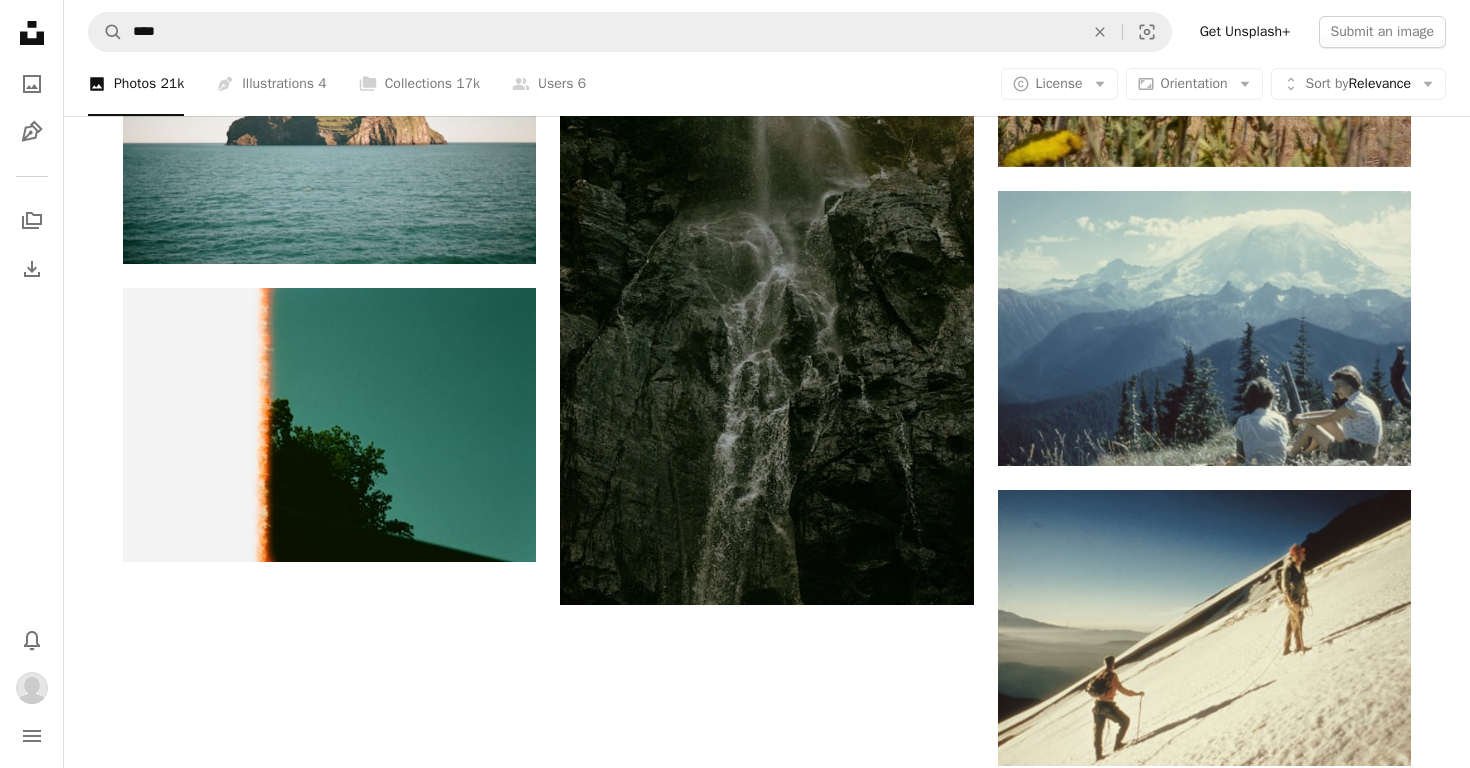 click on "Load more" at bounding box center [767, 1752] 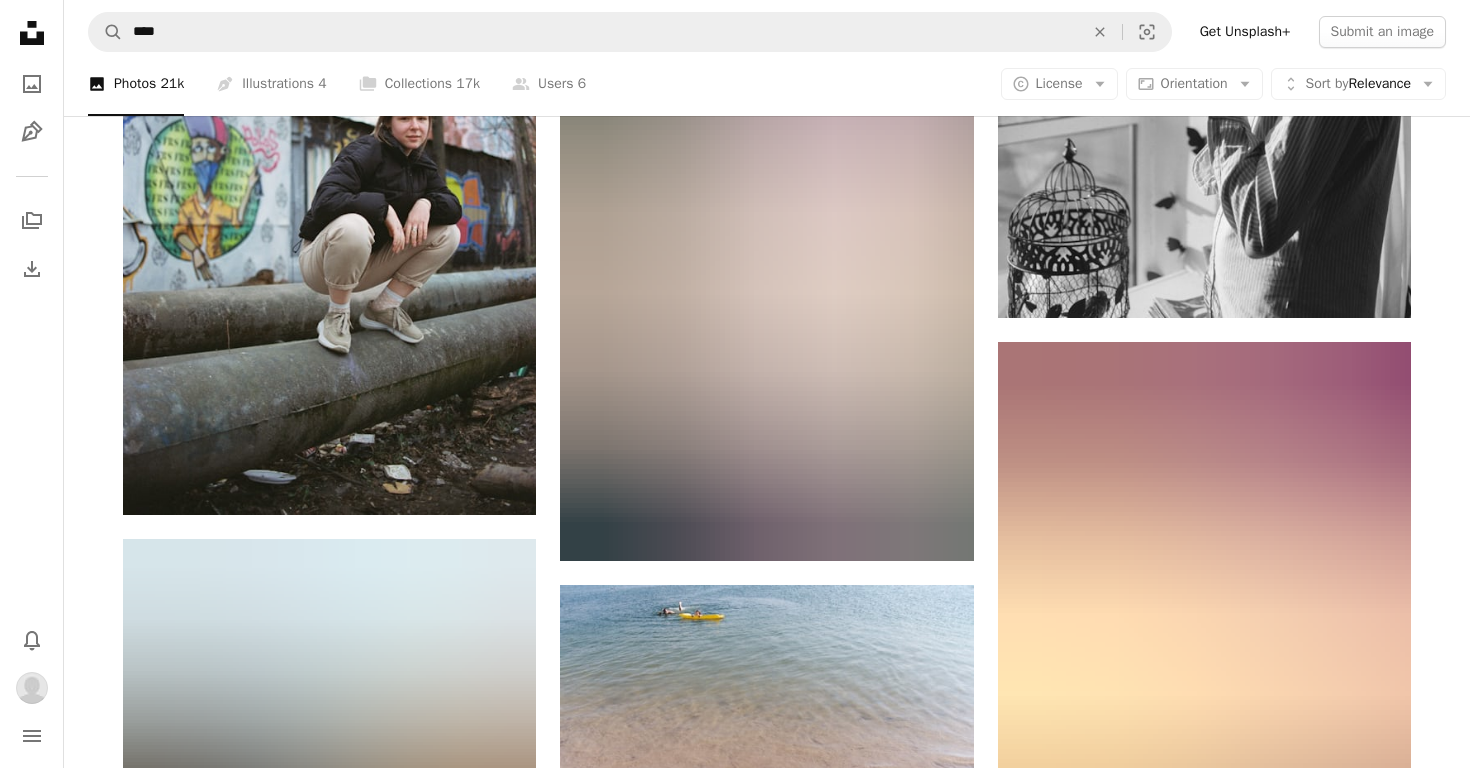 scroll, scrollTop: 11559, scrollLeft: 0, axis: vertical 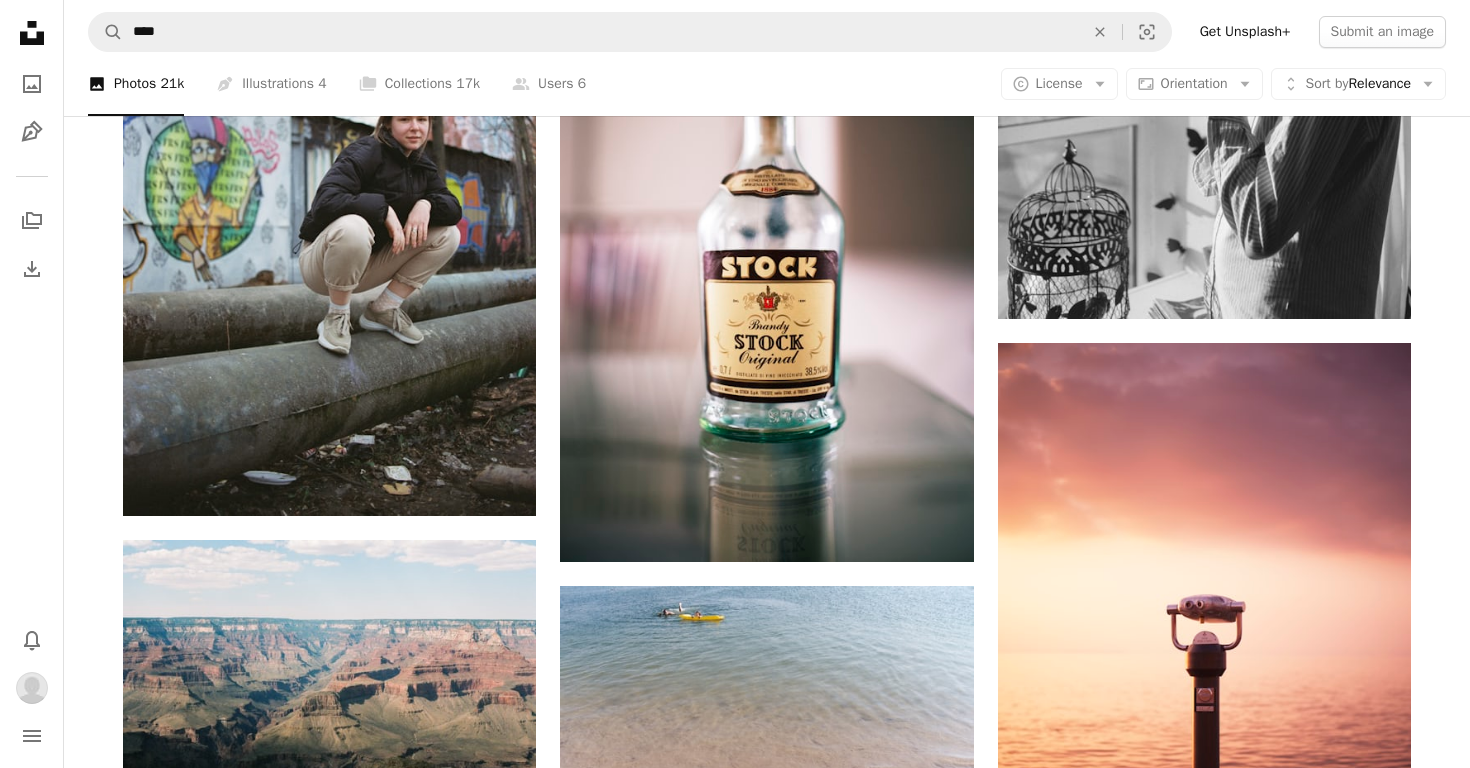 click at bounding box center (329, 1148) 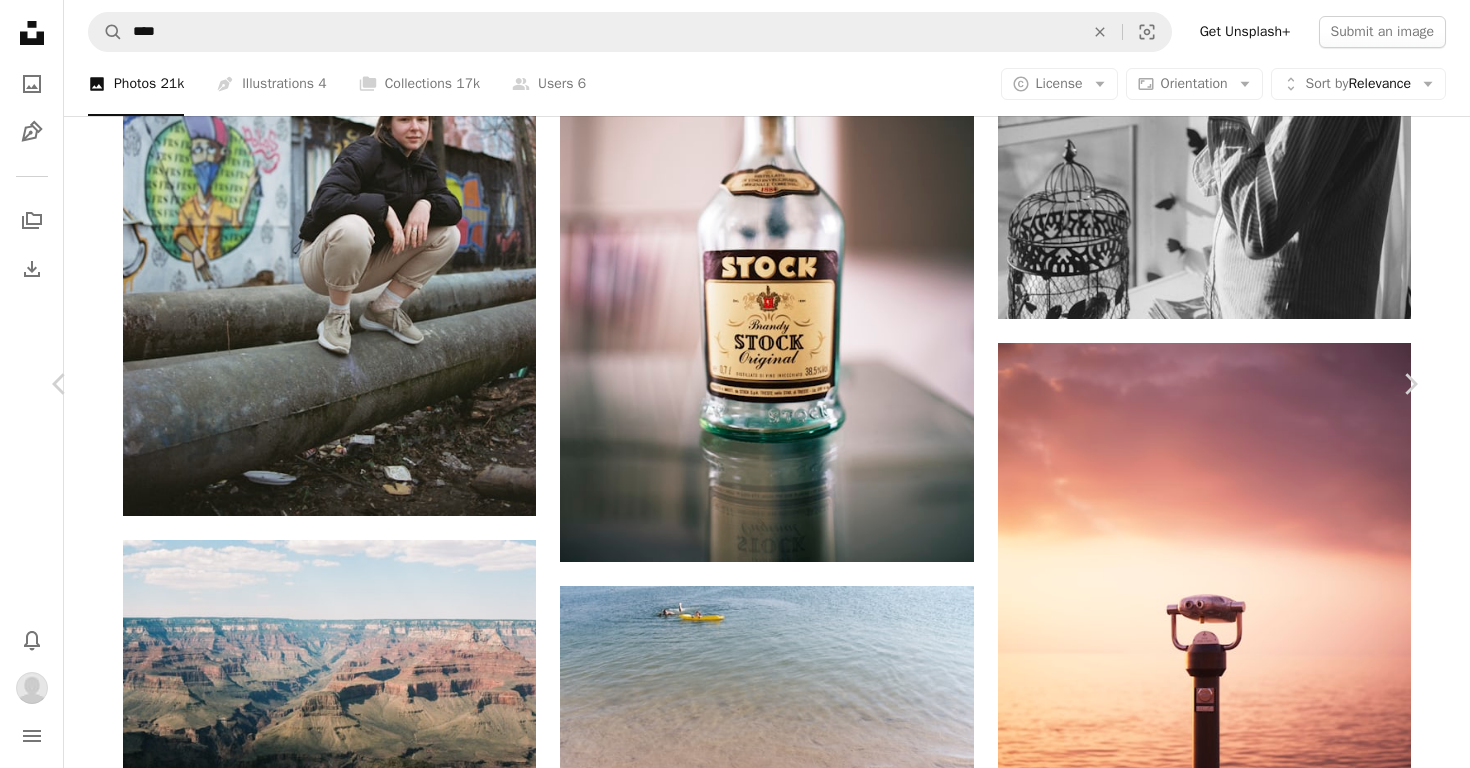 scroll, scrollTop: 11270, scrollLeft: 0, axis: vertical 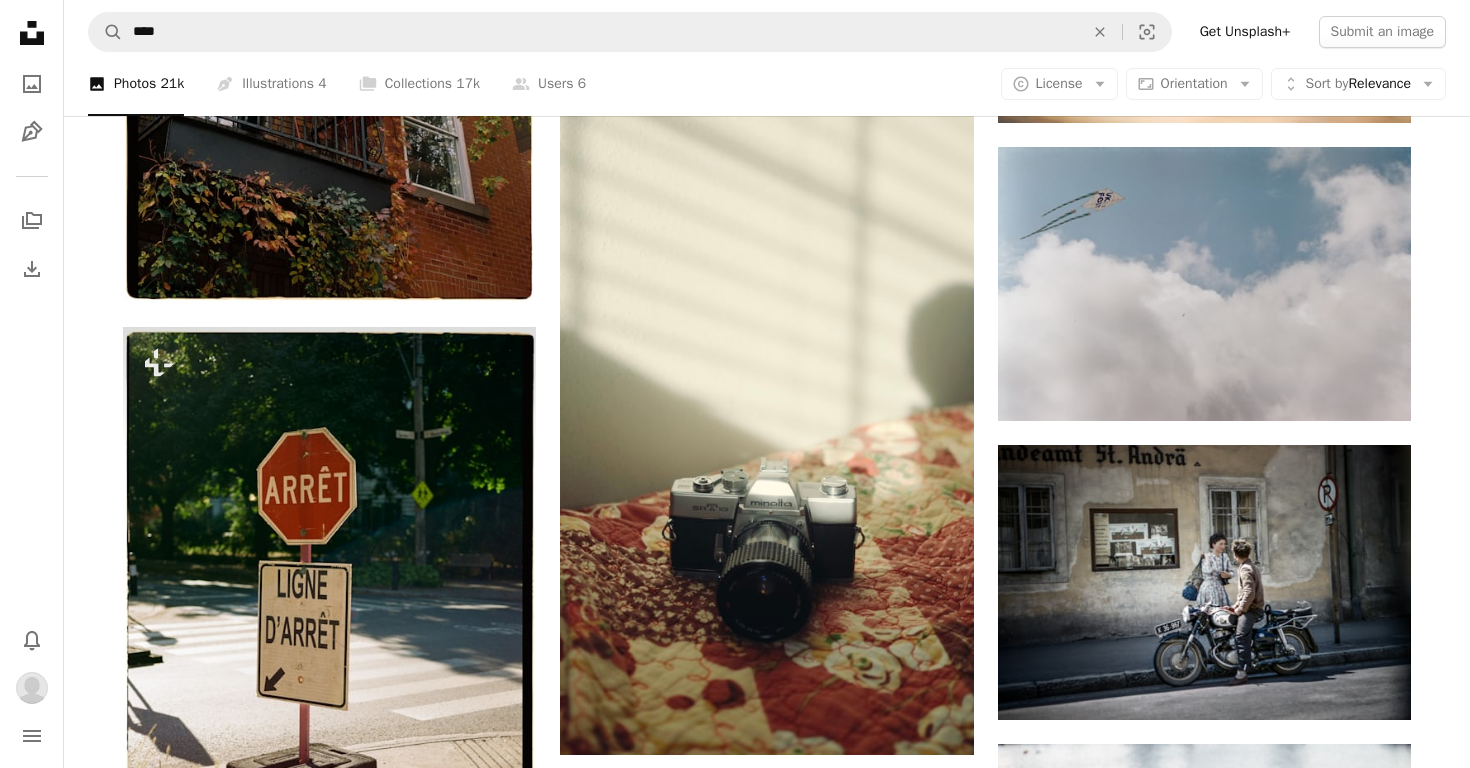 click at bounding box center [1204, 1760] 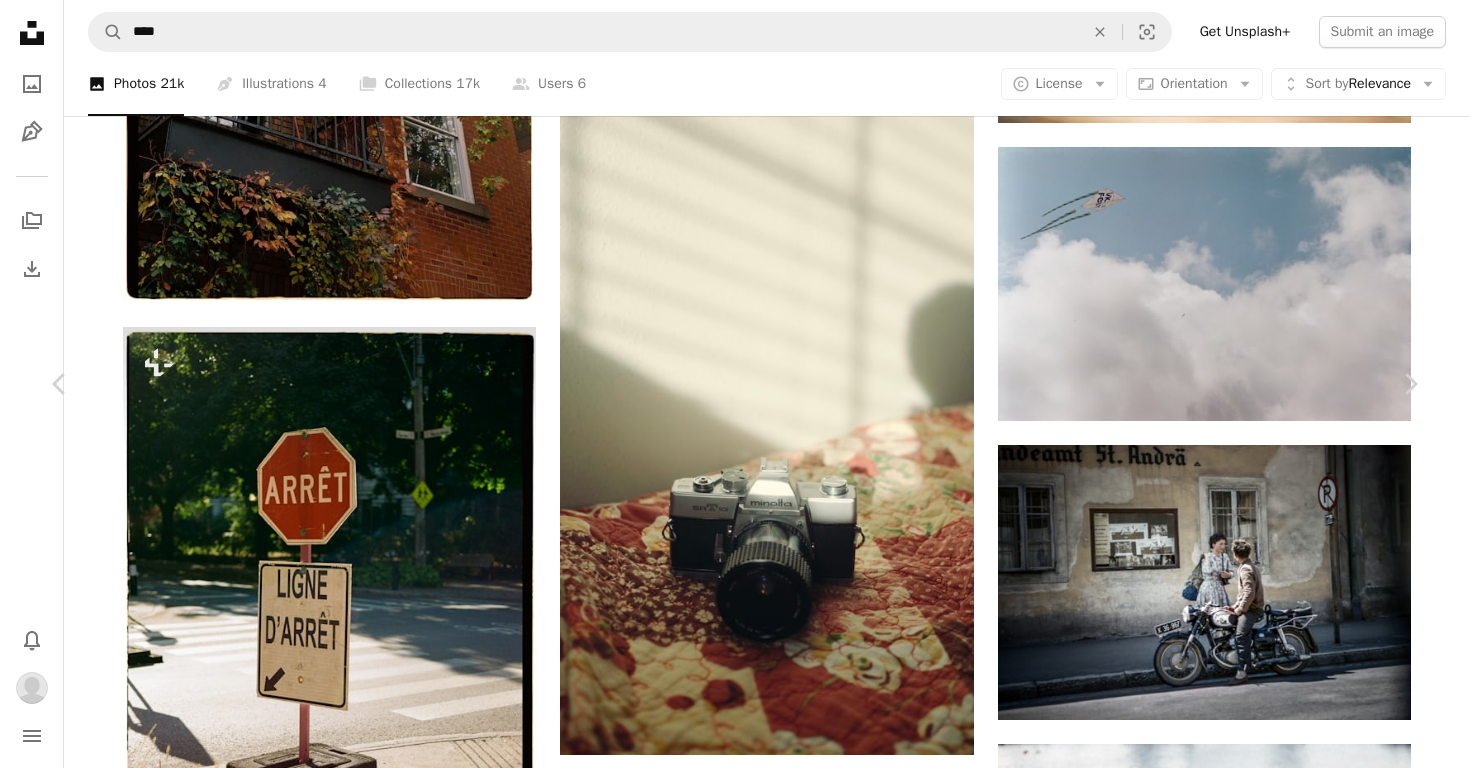 scroll, scrollTop: 0, scrollLeft: 0, axis: both 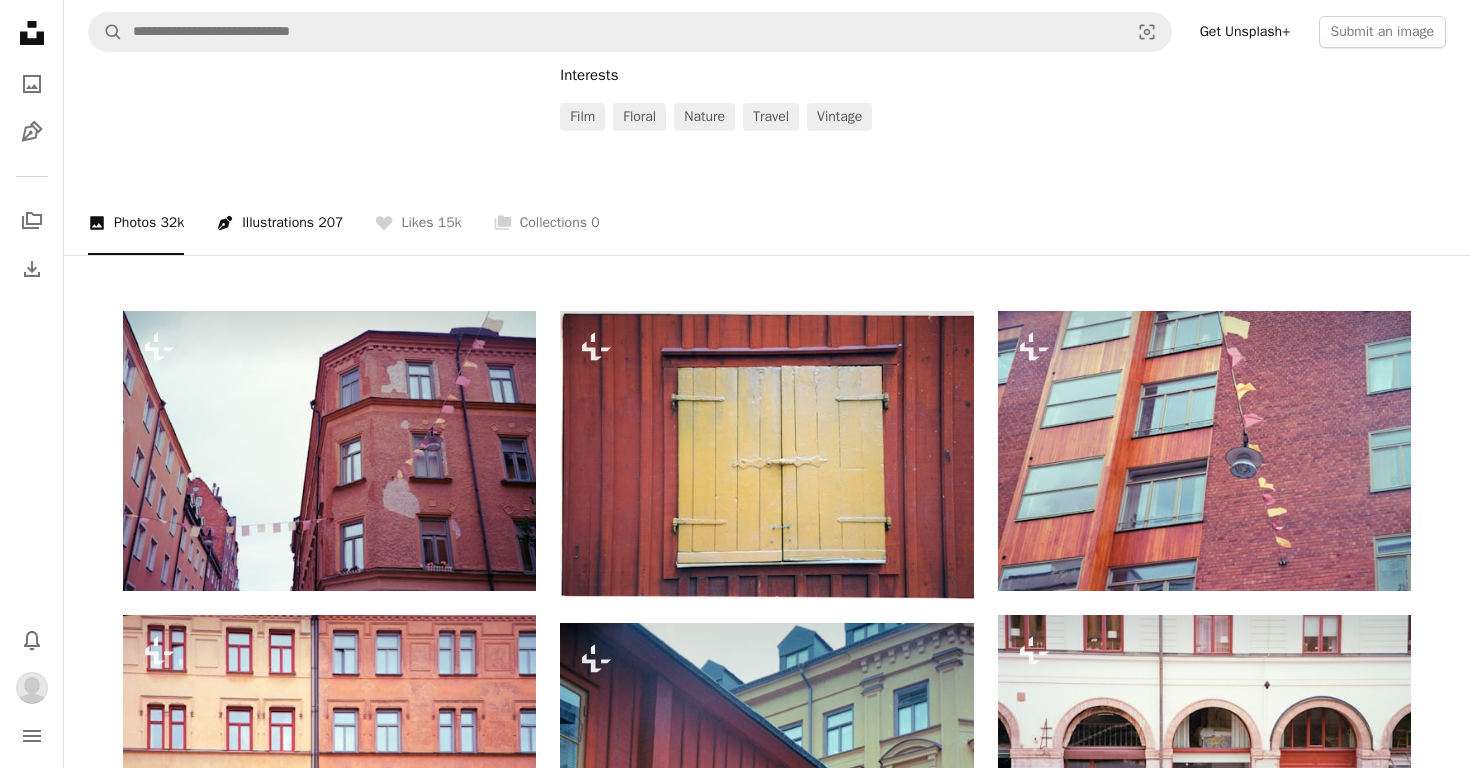 click on "Pen Tool Illustrations   207" at bounding box center [279, 223] 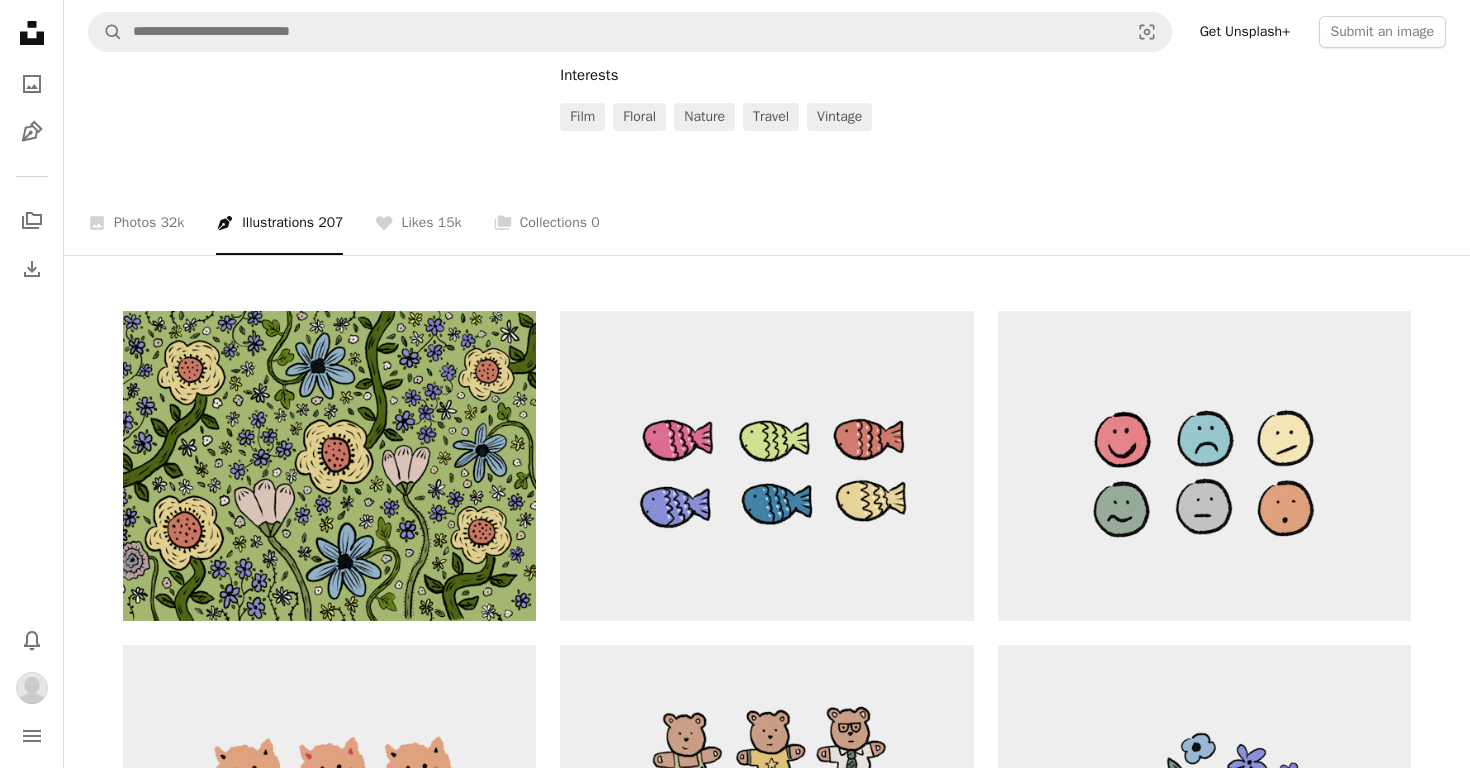 click on "A photo Photos   32k Pen Tool Illustrations   207 A heart Likes   15k A stack of folders Collections   0" at bounding box center (767, 223) 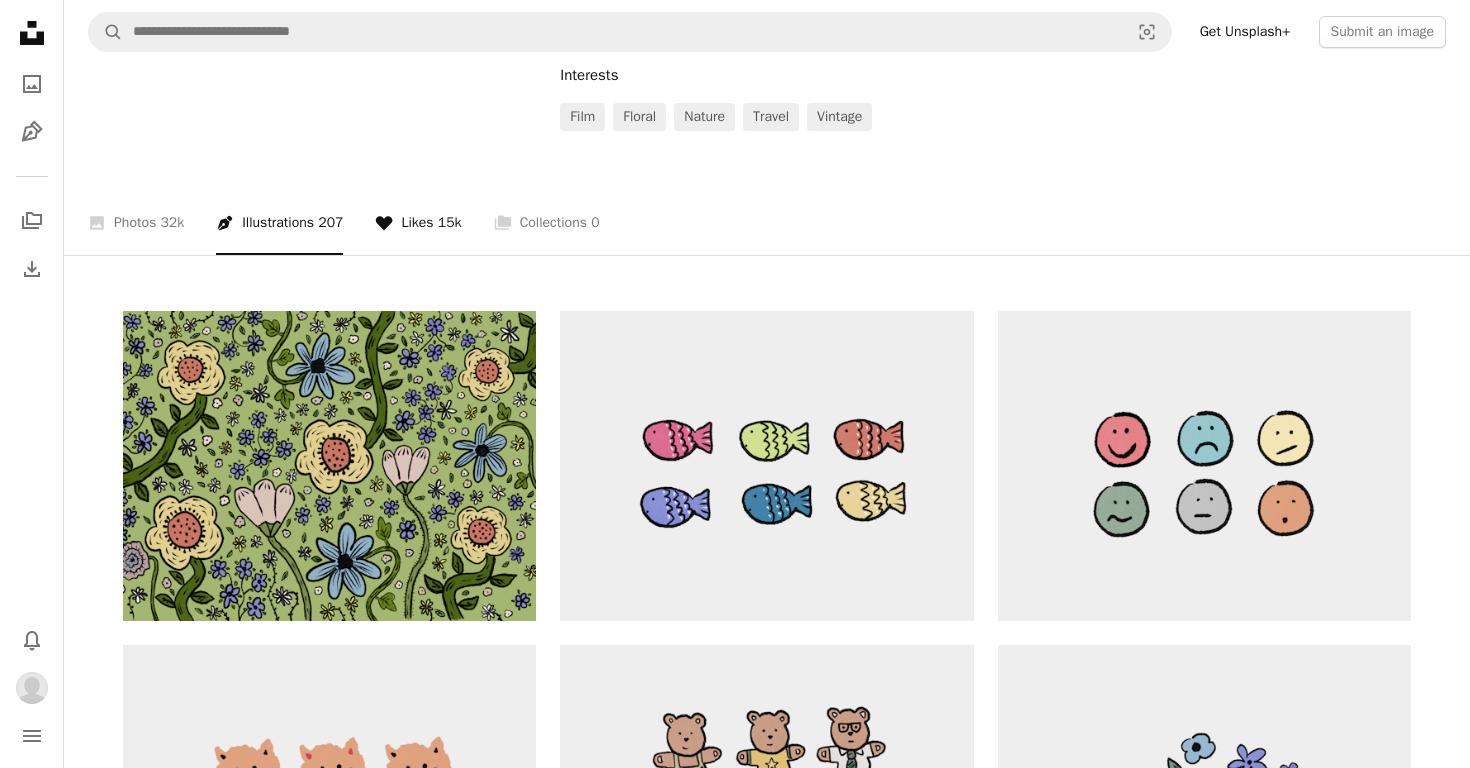 click on "A heart Likes   15k" at bounding box center [418, 223] 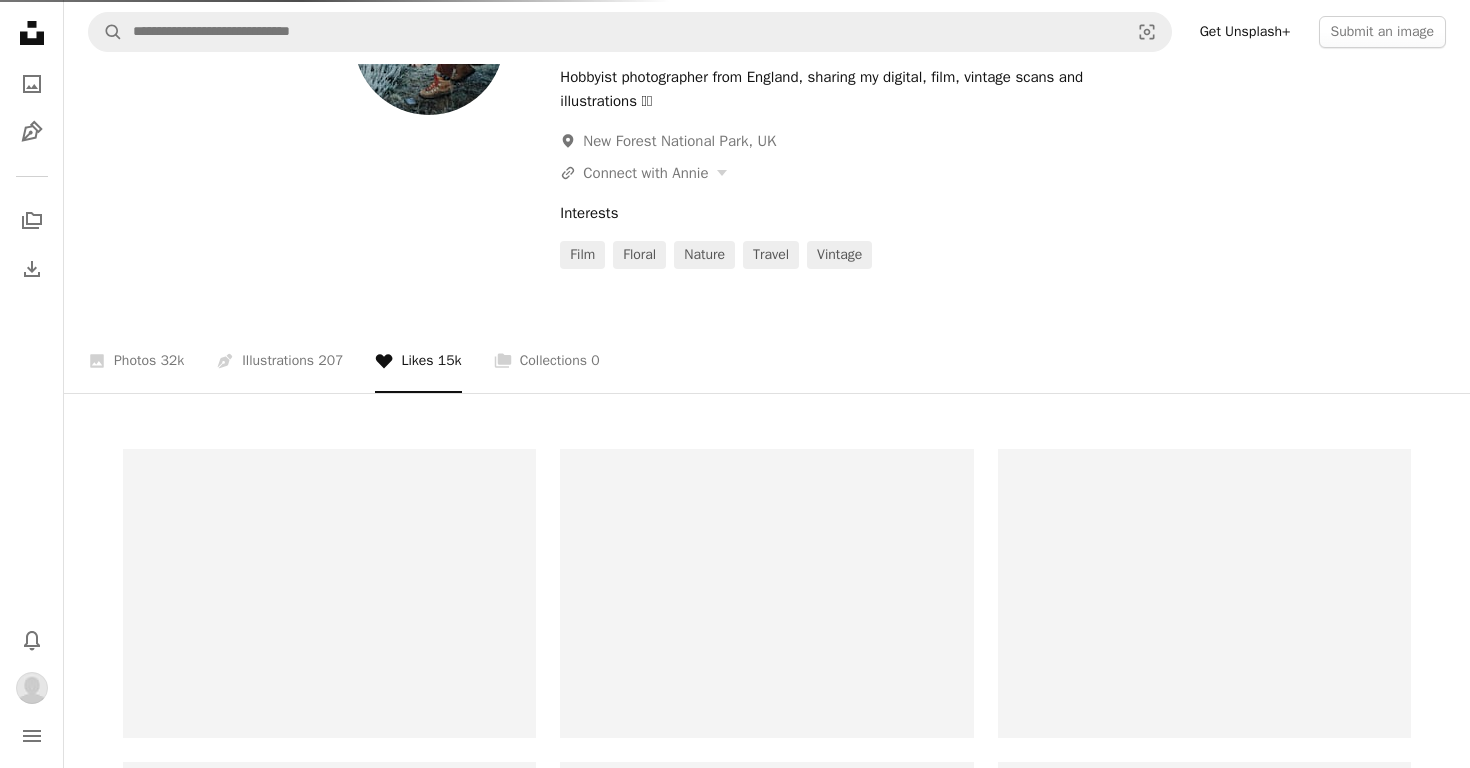 scroll, scrollTop: 149, scrollLeft: 0, axis: vertical 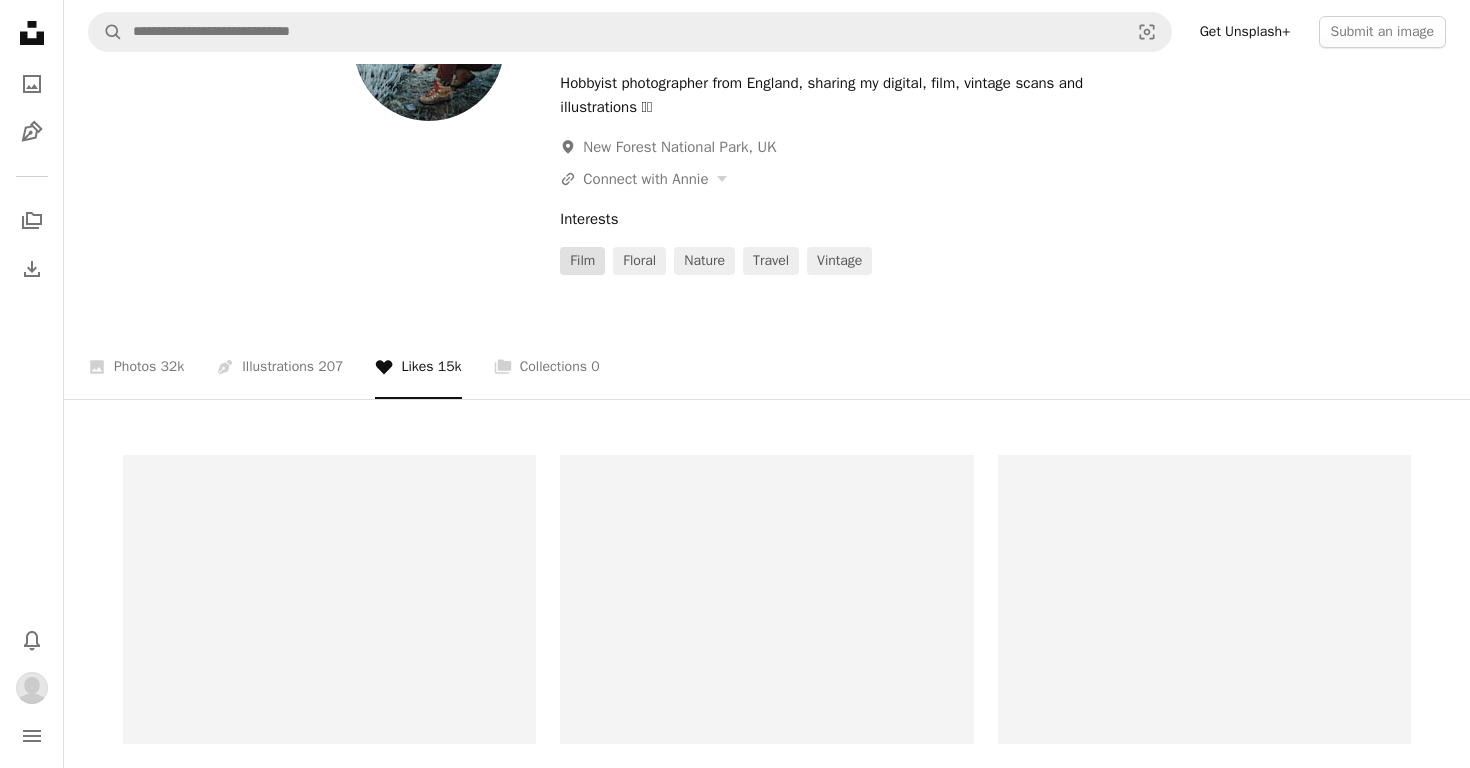 click on "film" at bounding box center (582, 261) 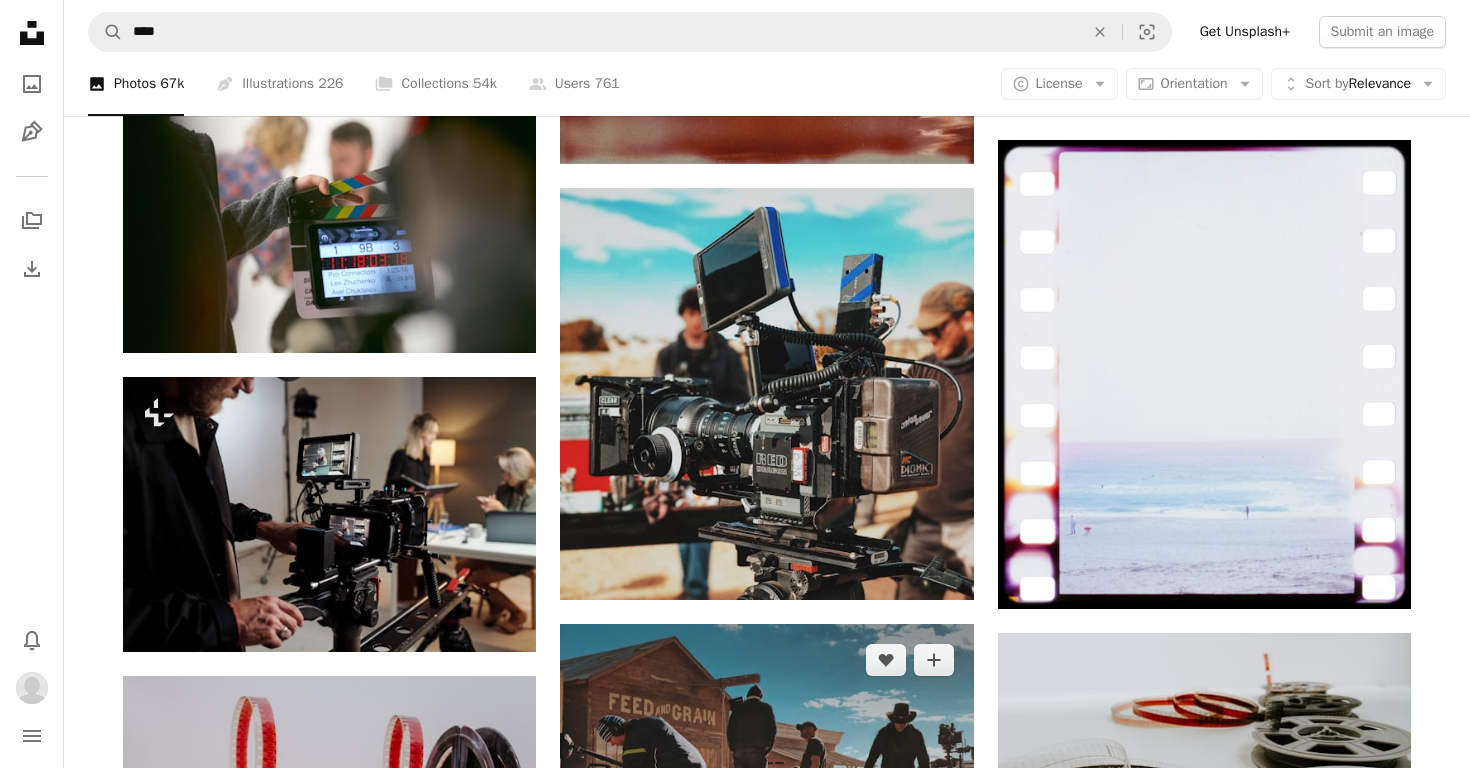 scroll, scrollTop: 2105, scrollLeft: 0, axis: vertical 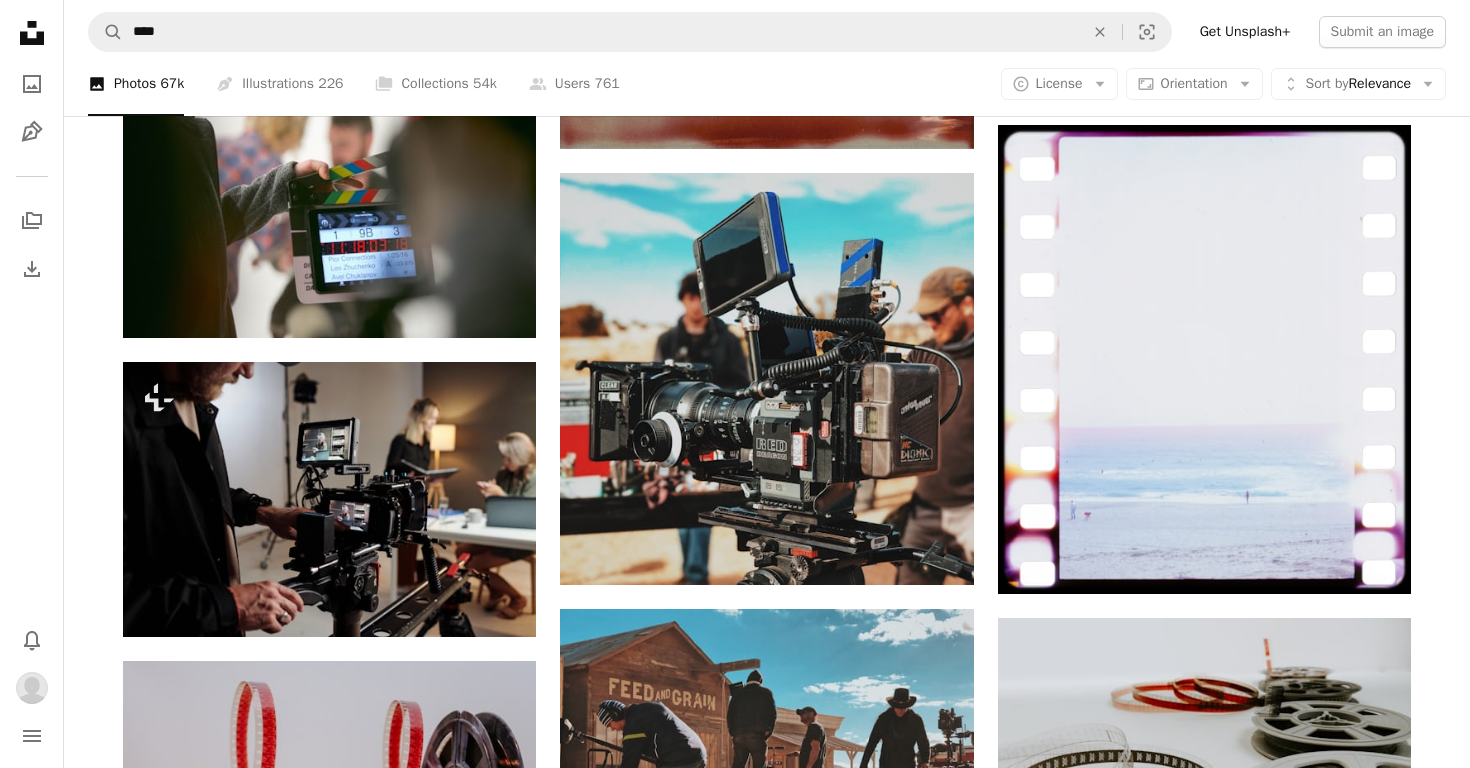 click at bounding box center (1204, 1186) 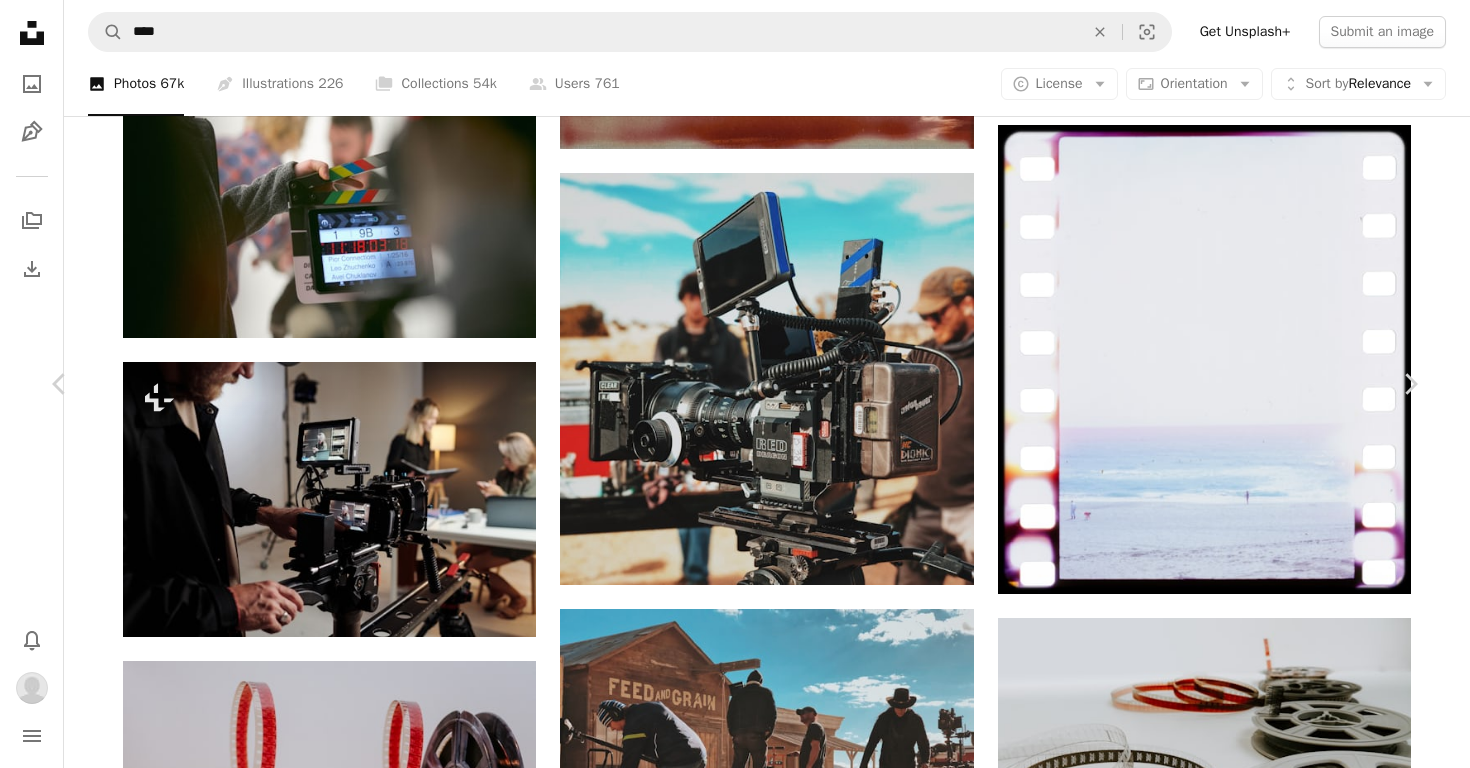 scroll, scrollTop: 2689, scrollLeft: 0, axis: vertical 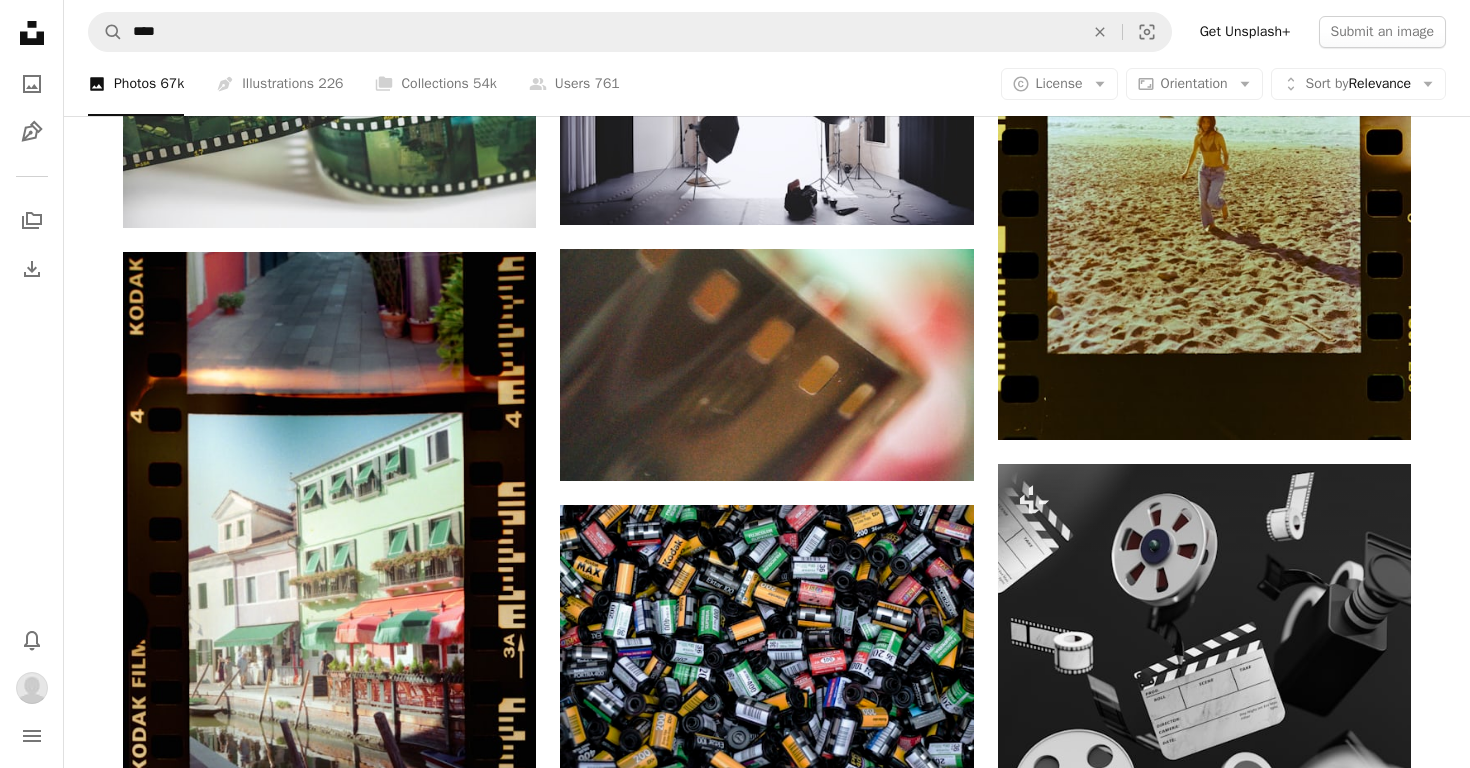 click at bounding box center [1204, 1144] 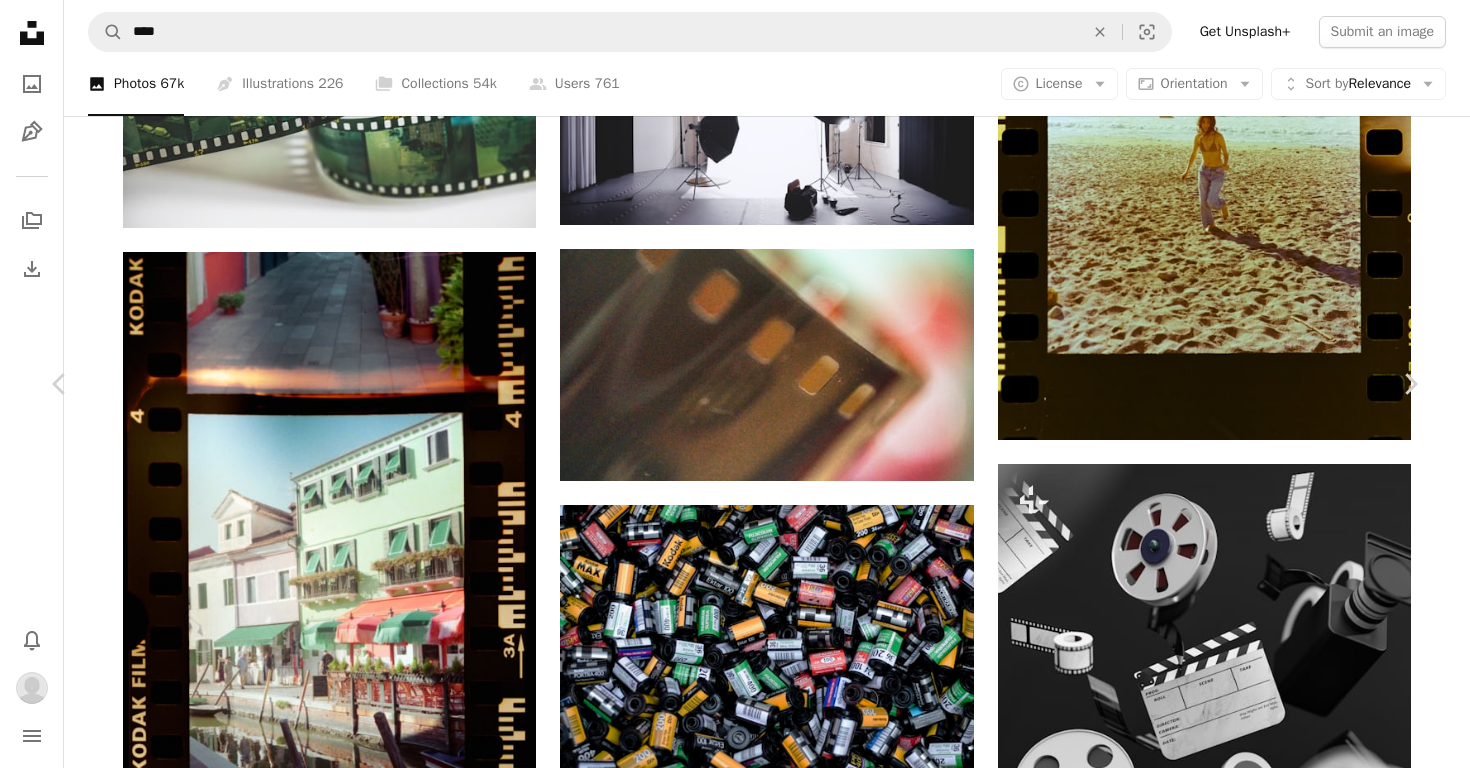scroll, scrollTop: 3445, scrollLeft: 0, axis: vertical 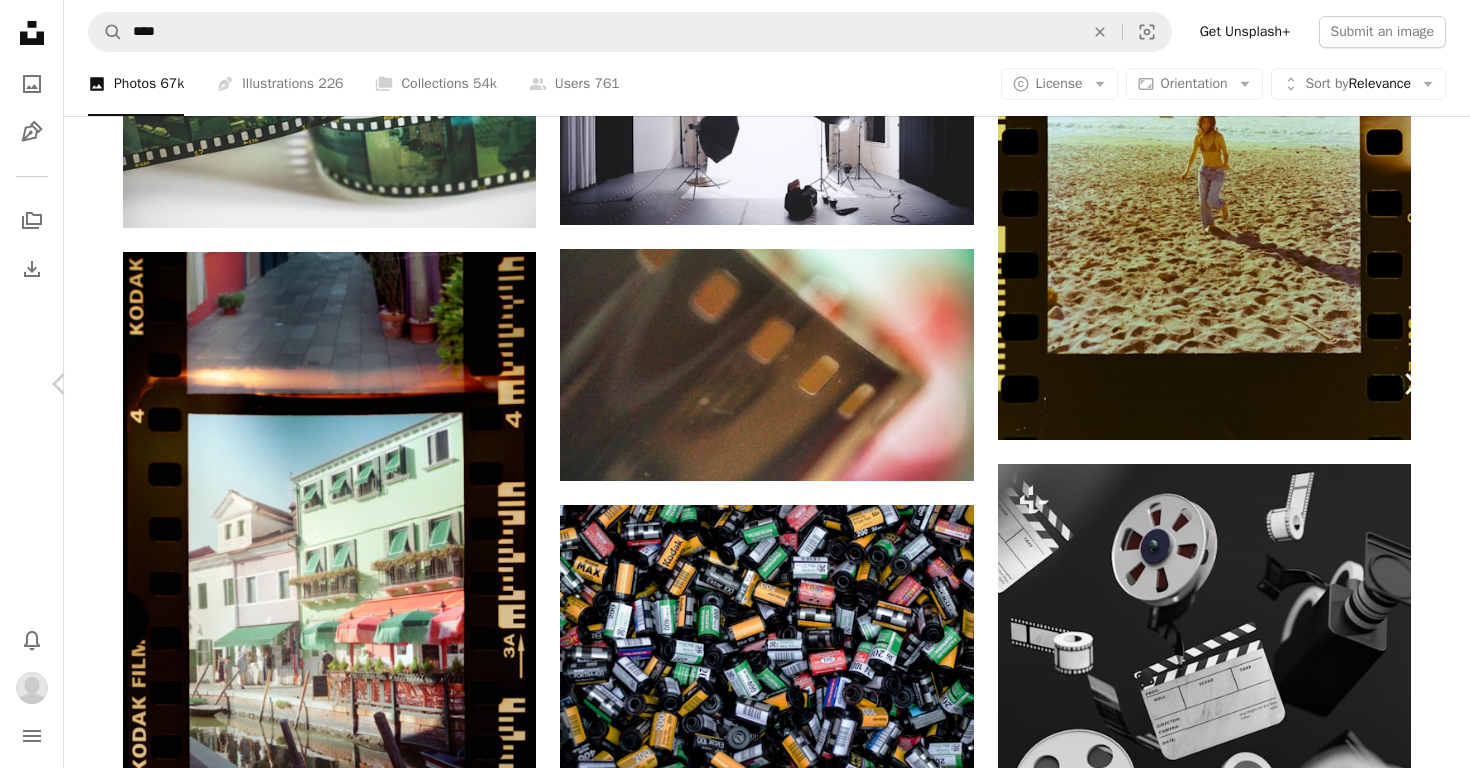 click on "Chevron right" at bounding box center (1410, 384) 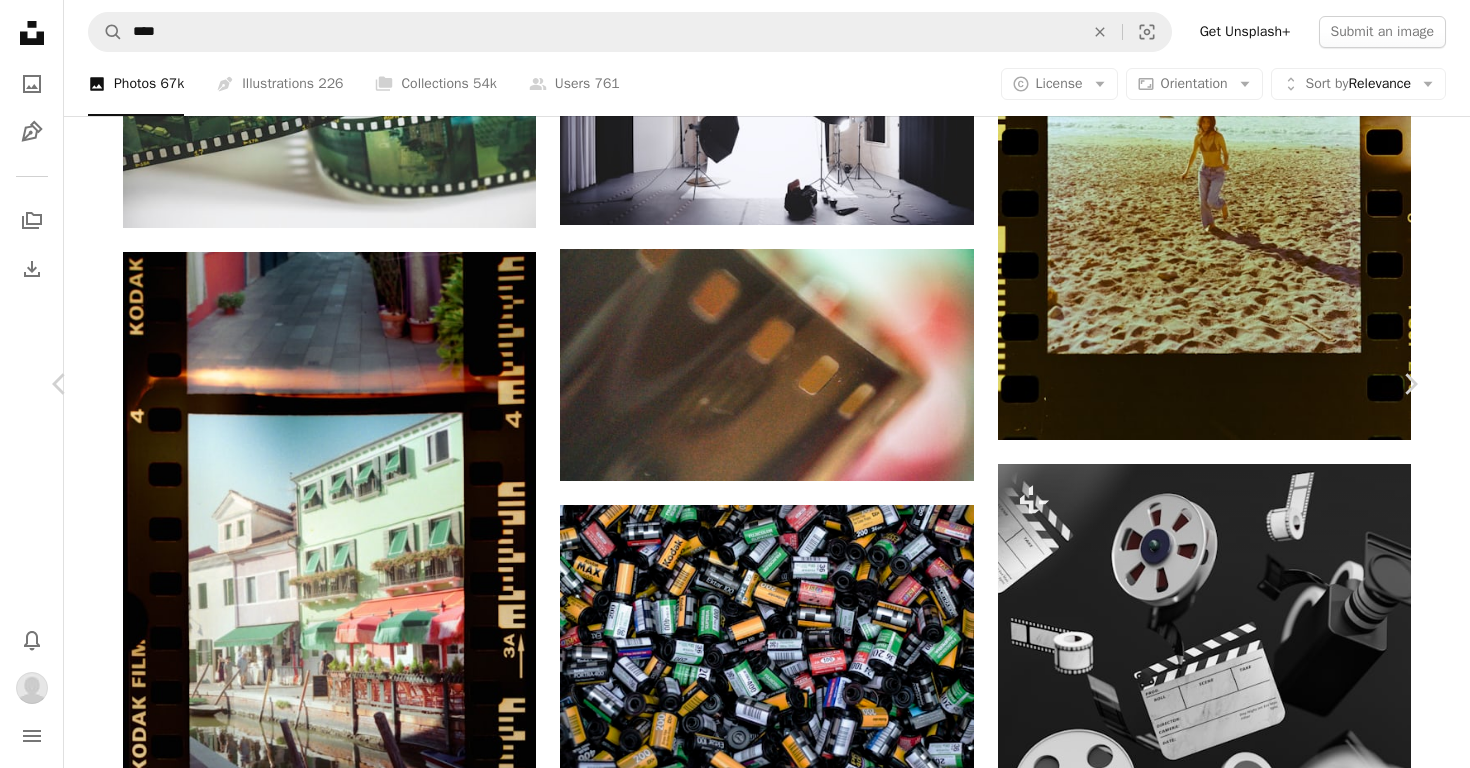 click on "An X shape Chevron left Chevron right Andrew Konstantinov konstandy A heart A plus sign Edit image   Plus sign for Unsplash+ Download Chevron down Zoom in Views 4,166,753 Downloads 26,529 Featured in Photos A forward-right arrow Share Info icon Info More Actions Photo films Calendar outlined Published on  May 29, 2018 Camera NIKON CORPORATION, NIKON D5100 Safety Free to use under the  Unsplash License technology tech photography vintage camera film russia retro moscow old photos collection kodak pile lock Browse premium related images on iStock  |  Save 20% with code UNSPLASH20 View more on iStock  ↗ Related images A heart A plus sign Joe Green Arrow pointing down A heart A plus sign John Cameron Arrow pointing down A heart A plus sign Kevin Grieve Arrow pointing down A heart A plus sign Kevin Grieve Arrow pointing down Plus sign for Unsplash+ A heart A plus sign Alex Shuper For  Unsplash+ A lock   Download A heart A plus sign Brian Huynh Available for hire A checkmark inside of a circle Arrow pointing down" at bounding box center [735, 6892] 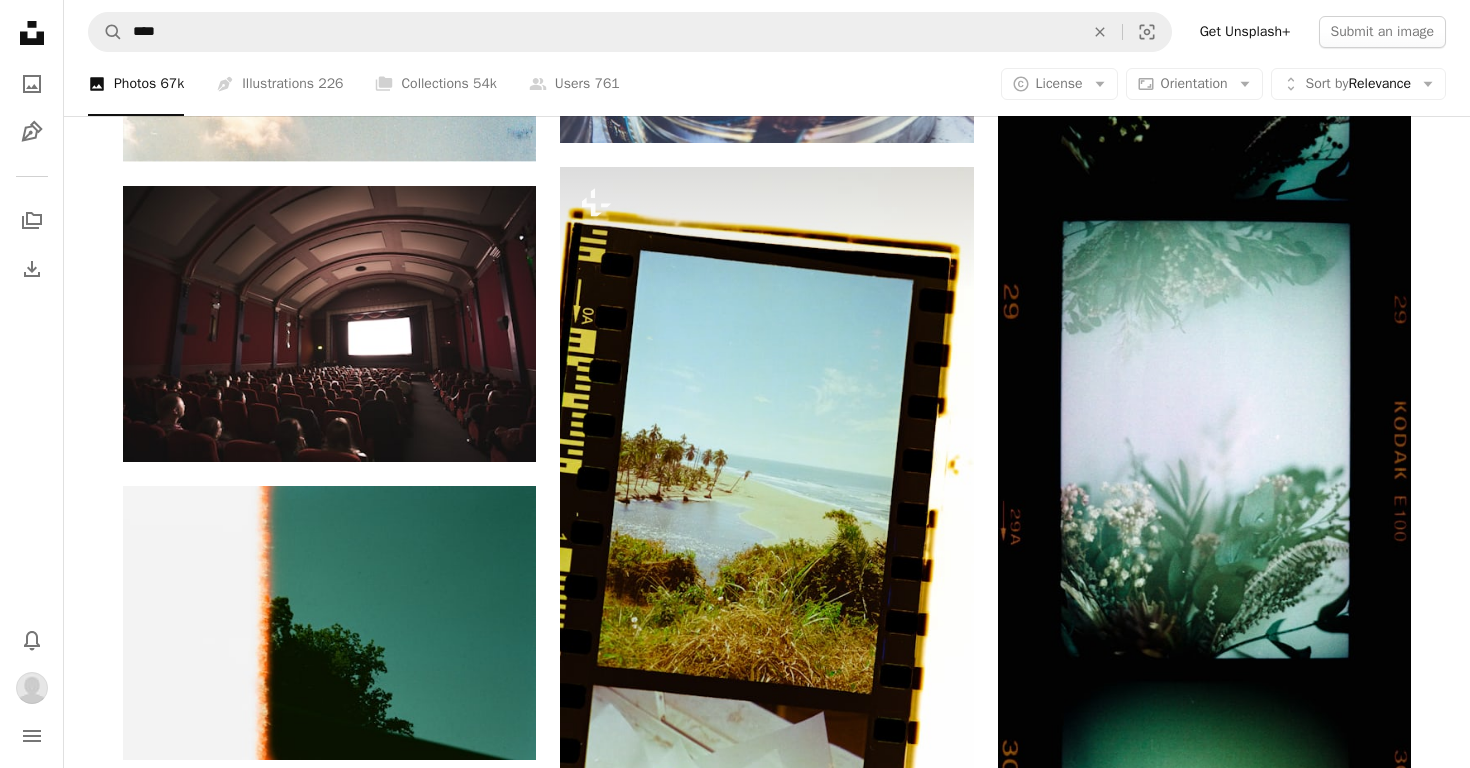 scroll, scrollTop: 7035, scrollLeft: 0, axis: vertical 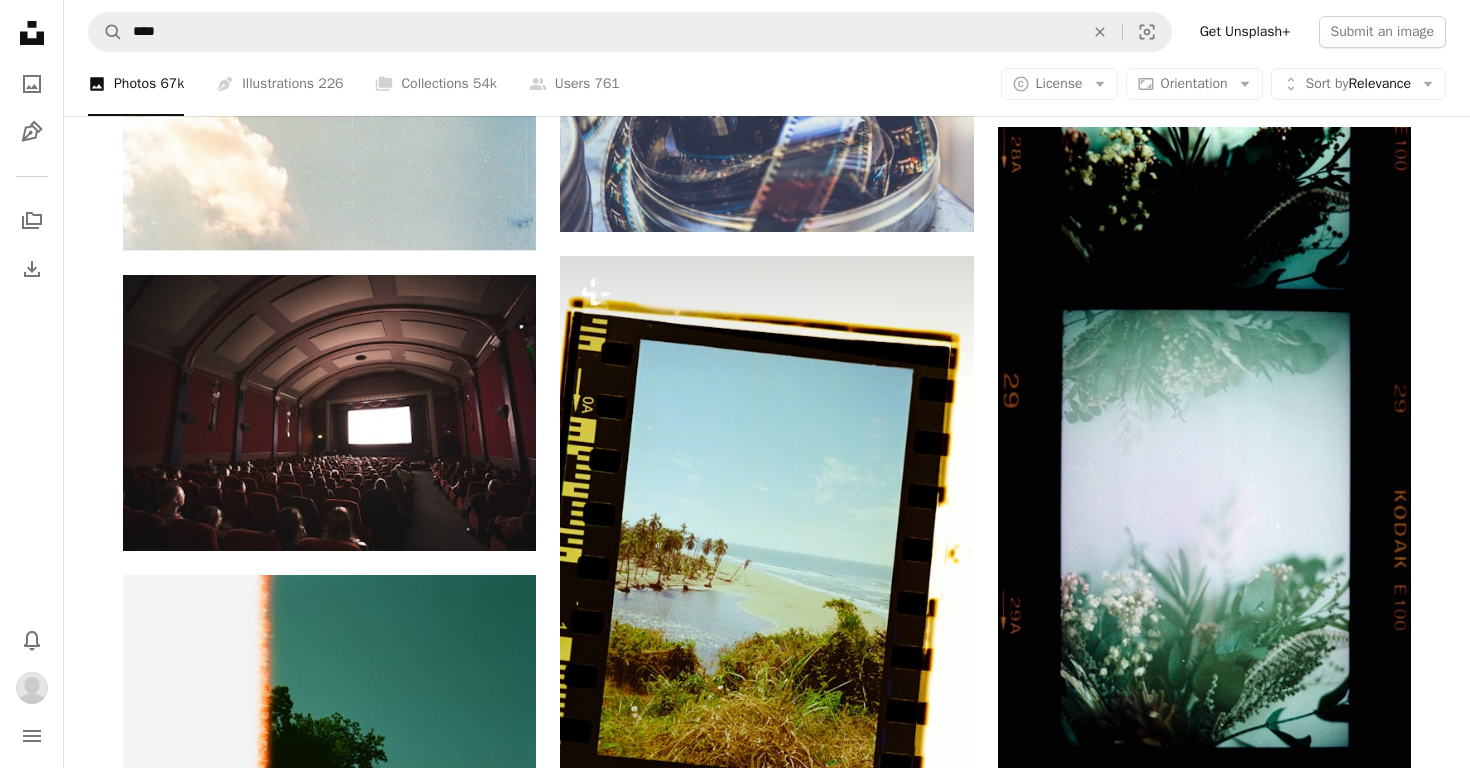 click at bounding box center [1204, 1261] 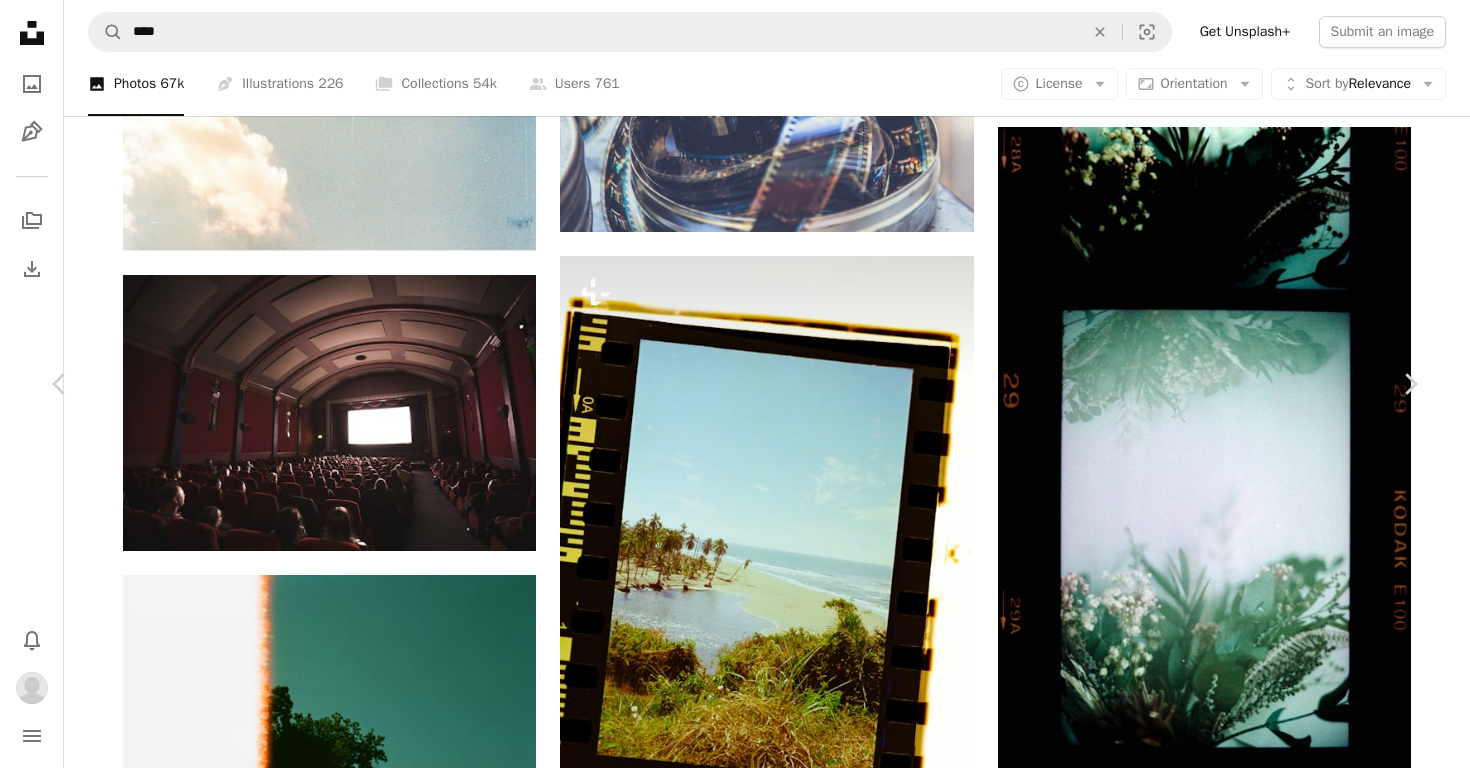 scroll, scrollTop: 7639, scrollLeft: 0, axis: vertical 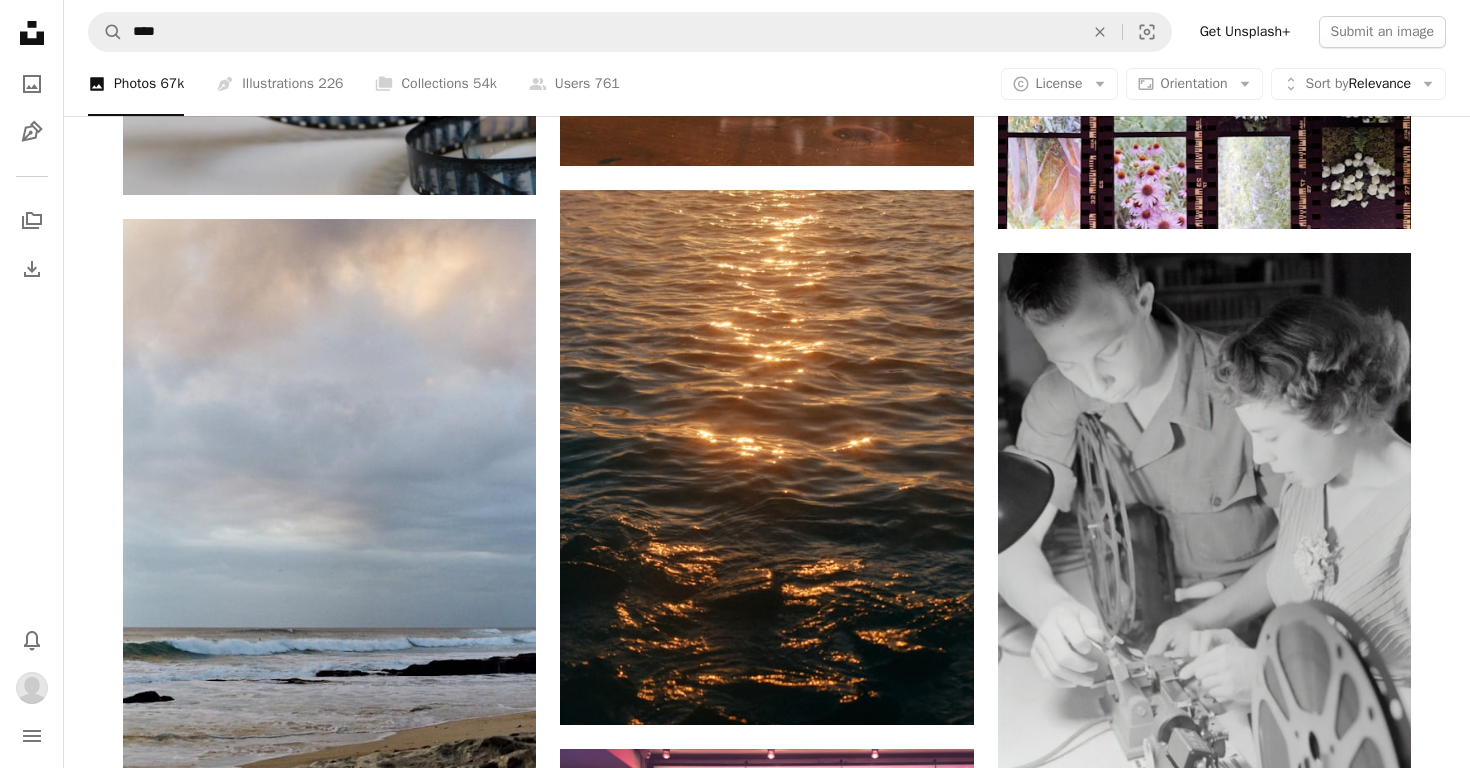 click at bounding box center [329, 1003] 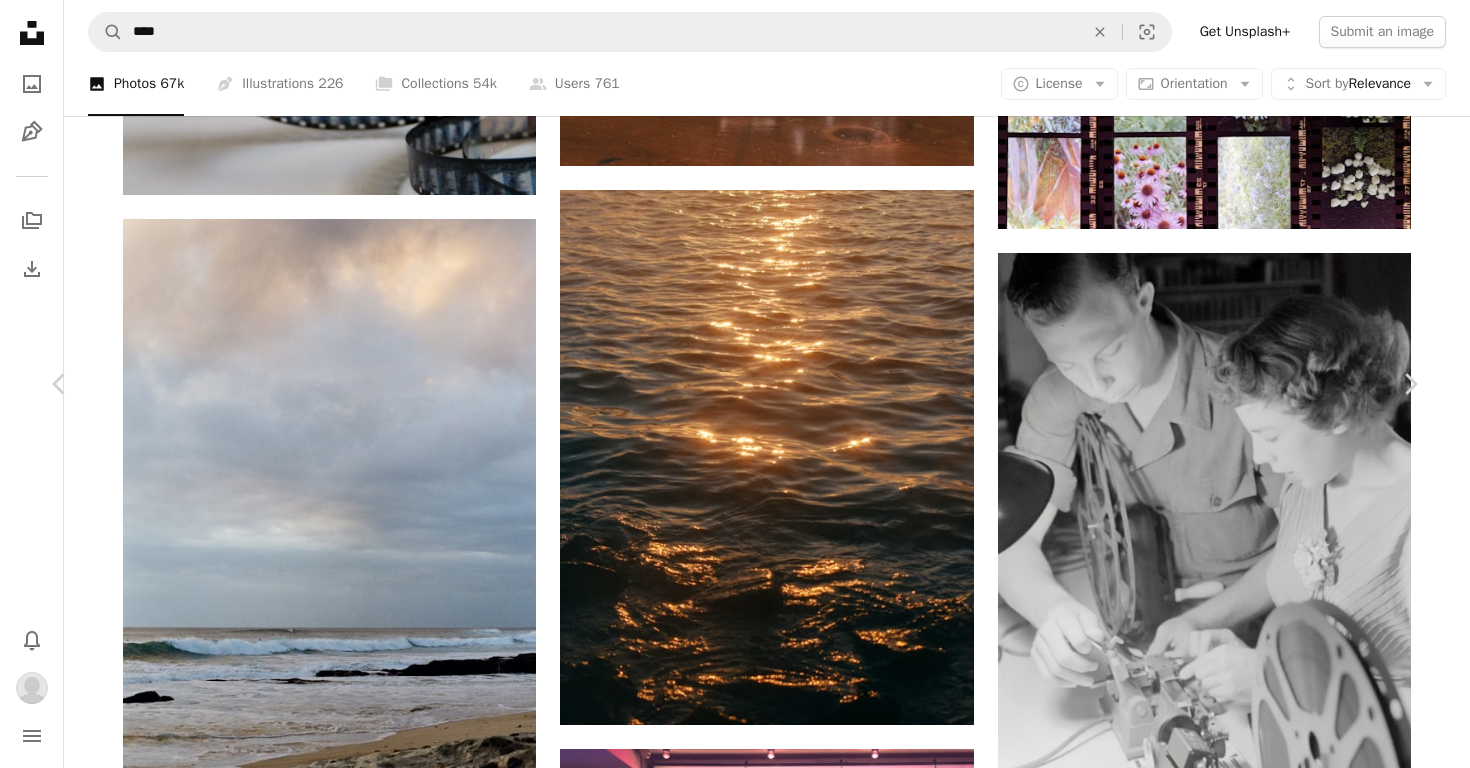 scroll, scrollTop: 4090, scrollLeft: 0, axis: vertical 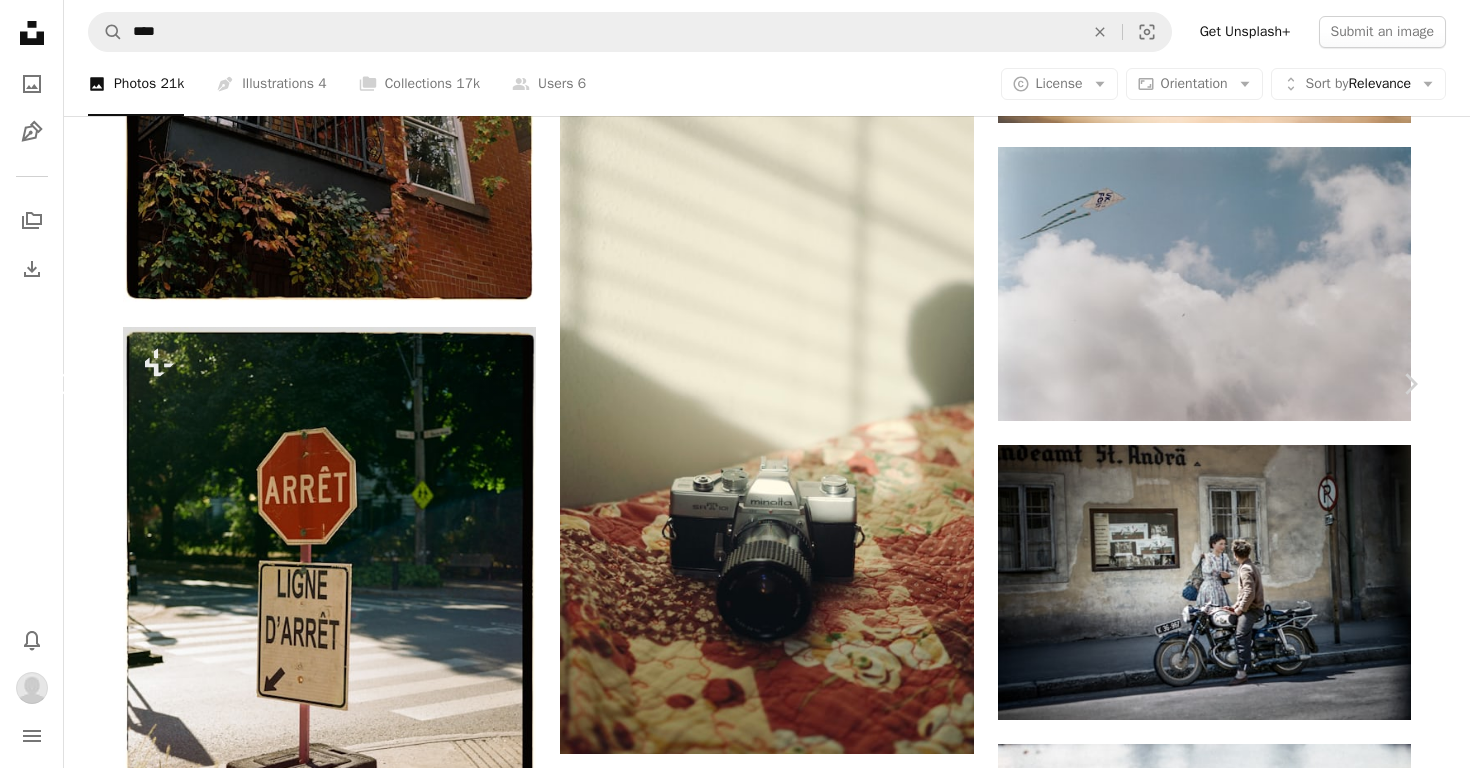 click on "Chevron left" at bounding box center [60, 384] 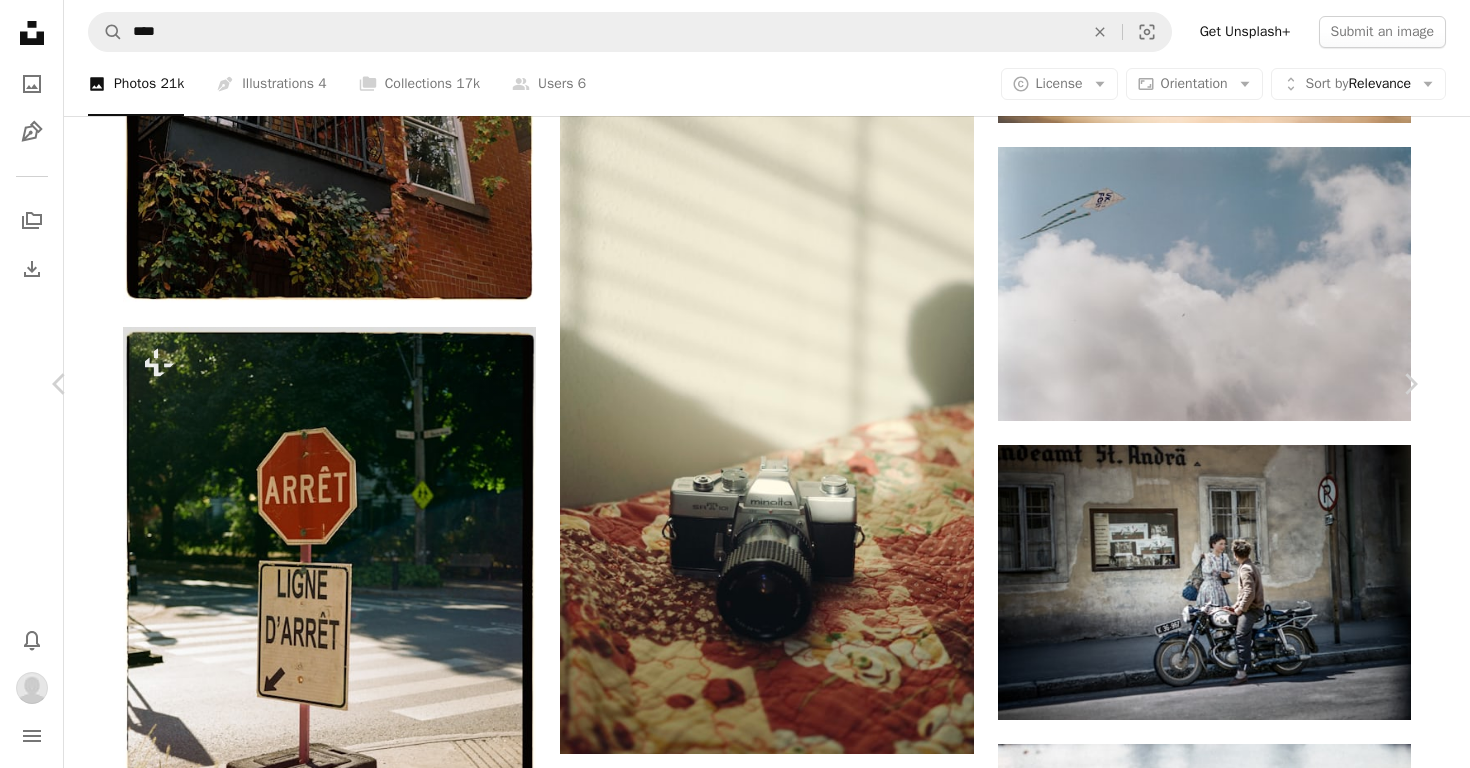click on "An X shape Chevron left Chevron right [FIRST] [LAST] For  Unsplash+ A heart A plus sign Edit image   Plus sign for Unsplash+ A lock   Download Zoom in A forward-right arrow Share More Actions A map marker [CITY], [STATE], [COUNTRY] Calendar outlined Published on  [DATE], [YEAR] Safety Licensed under the  Unsplash+ License summer film outdoors film photography stop road sign analog 35mm analogue photography film grain analog photography film roll analogue analogue photos film dust analogue film shot stopsign [COUNTRY] [CITY] From this series Chevron right Plus sign for Unsplash+ Plus sign for Unsplash+ Plus sign for Unsplash+ Plus sign for Unsplash+ Plus sign for Unsplash+ Plus sign for Unsplash+ Plus sign for Unsplash+ Plus sign for Unsplash+ Plus sign for Unsplash+ Plus sign for Unsplash+ Related images Plus sign for Unsplash+ A heart A plus sign [FIRST] [LAST] For  Unsplash+ A lock   Download Plus sign for Unsplash+ A heart A plus sign [FIRST] [LAST] For  Unsplash+ A lock   Download Plus sign for Unsplash+ For" at bounding box center (735, 6385) 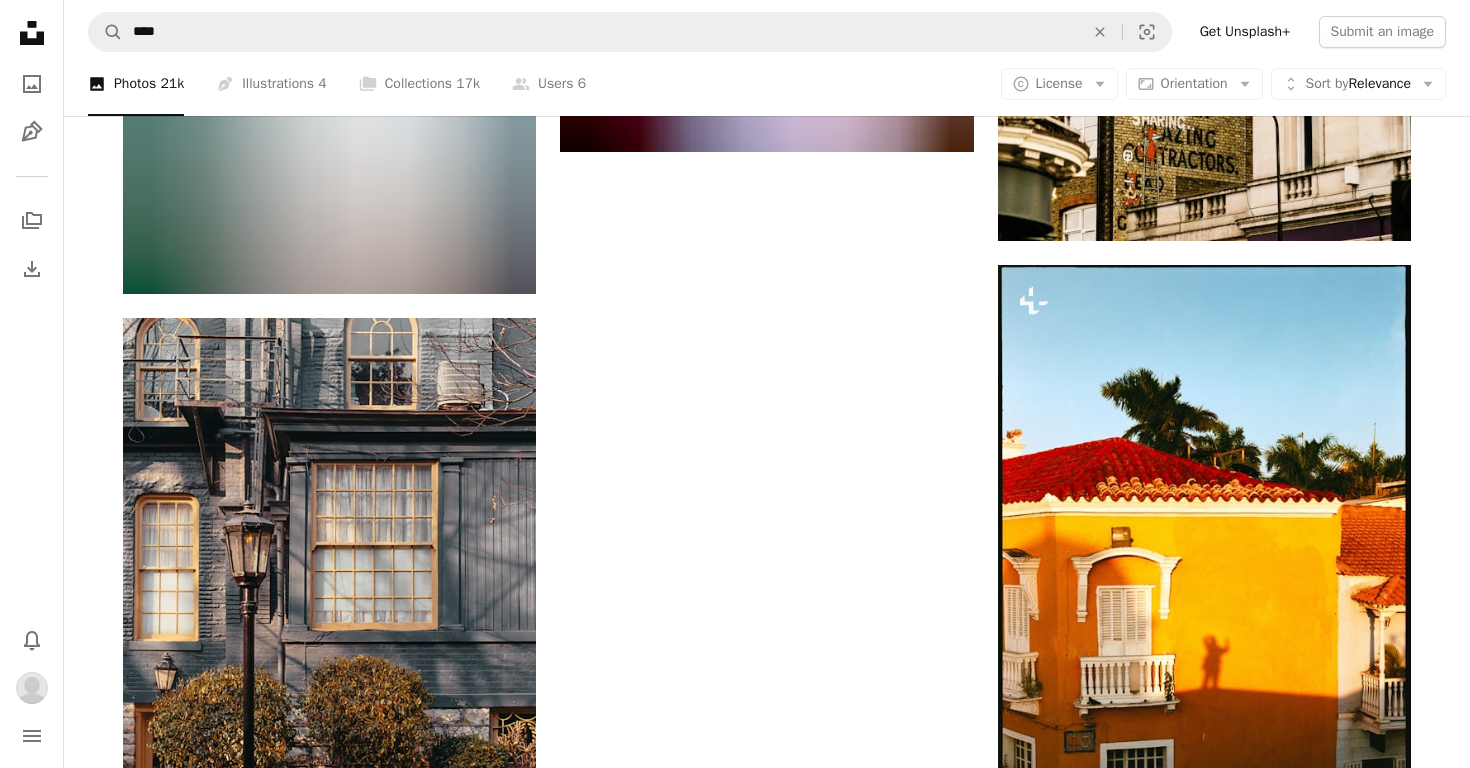 scroll, scrollTop: 18024, scrollLeft: 0, axis: vertical 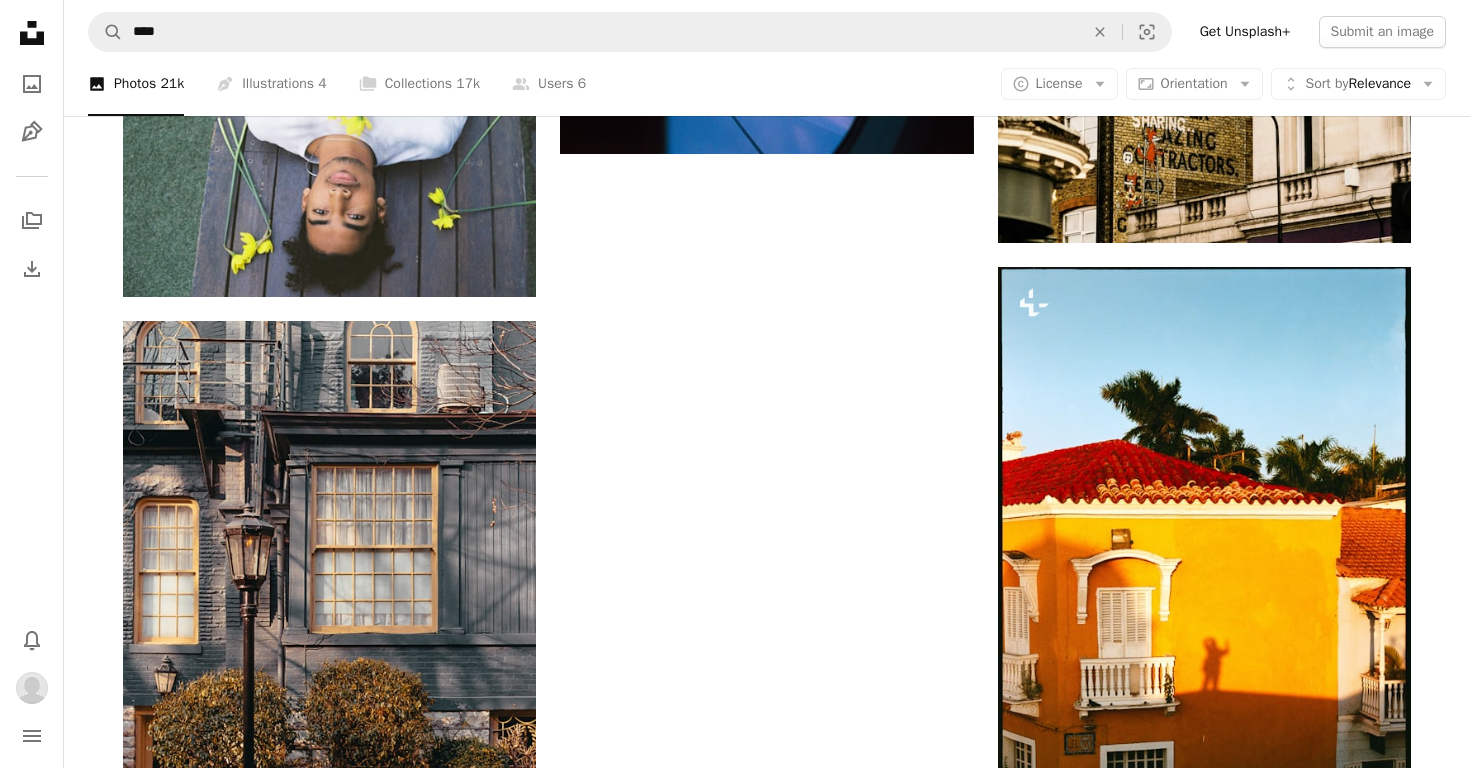click on "Load more" at bounding box center (767, 2309) 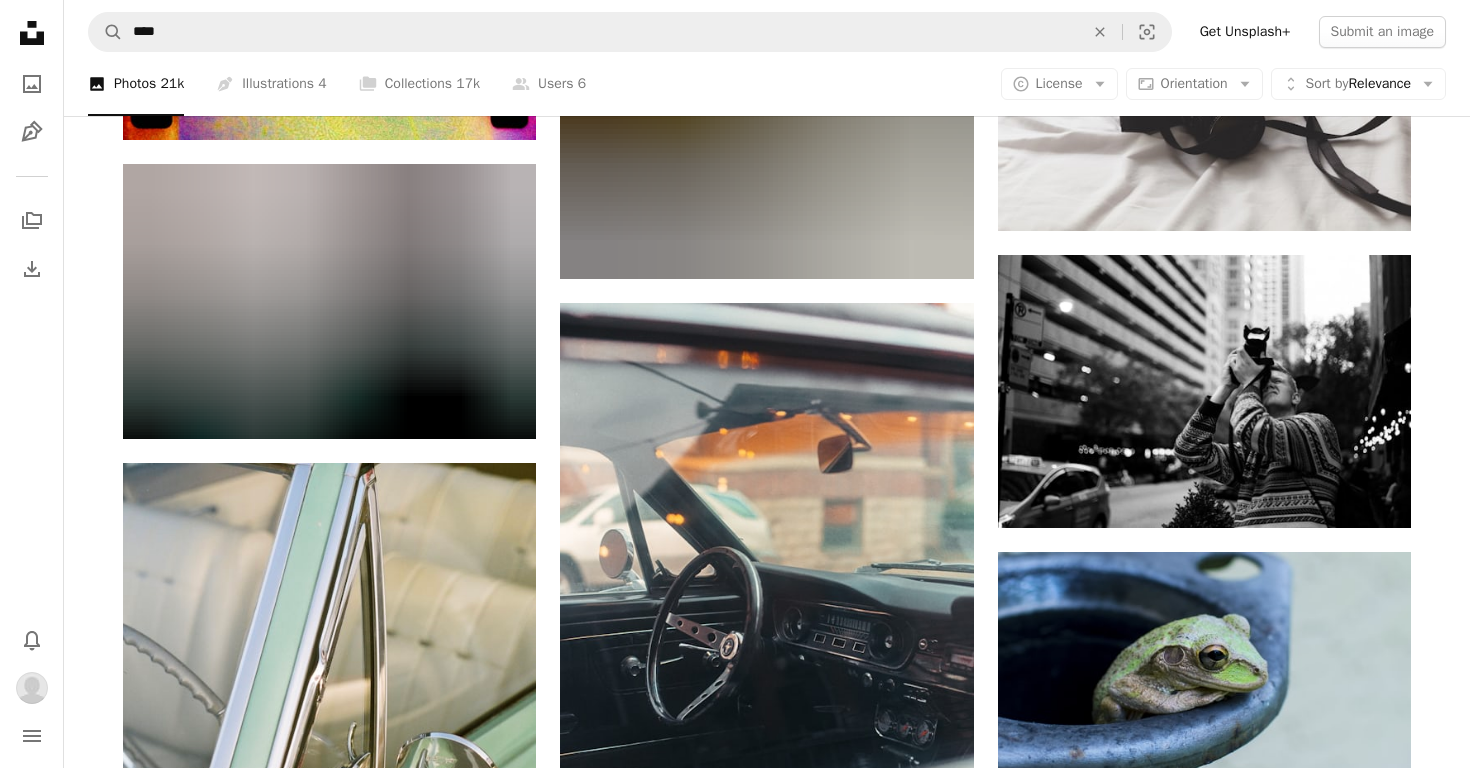 scroll, scrollTop: 20365, scrollLeft: 0, axis: vertical 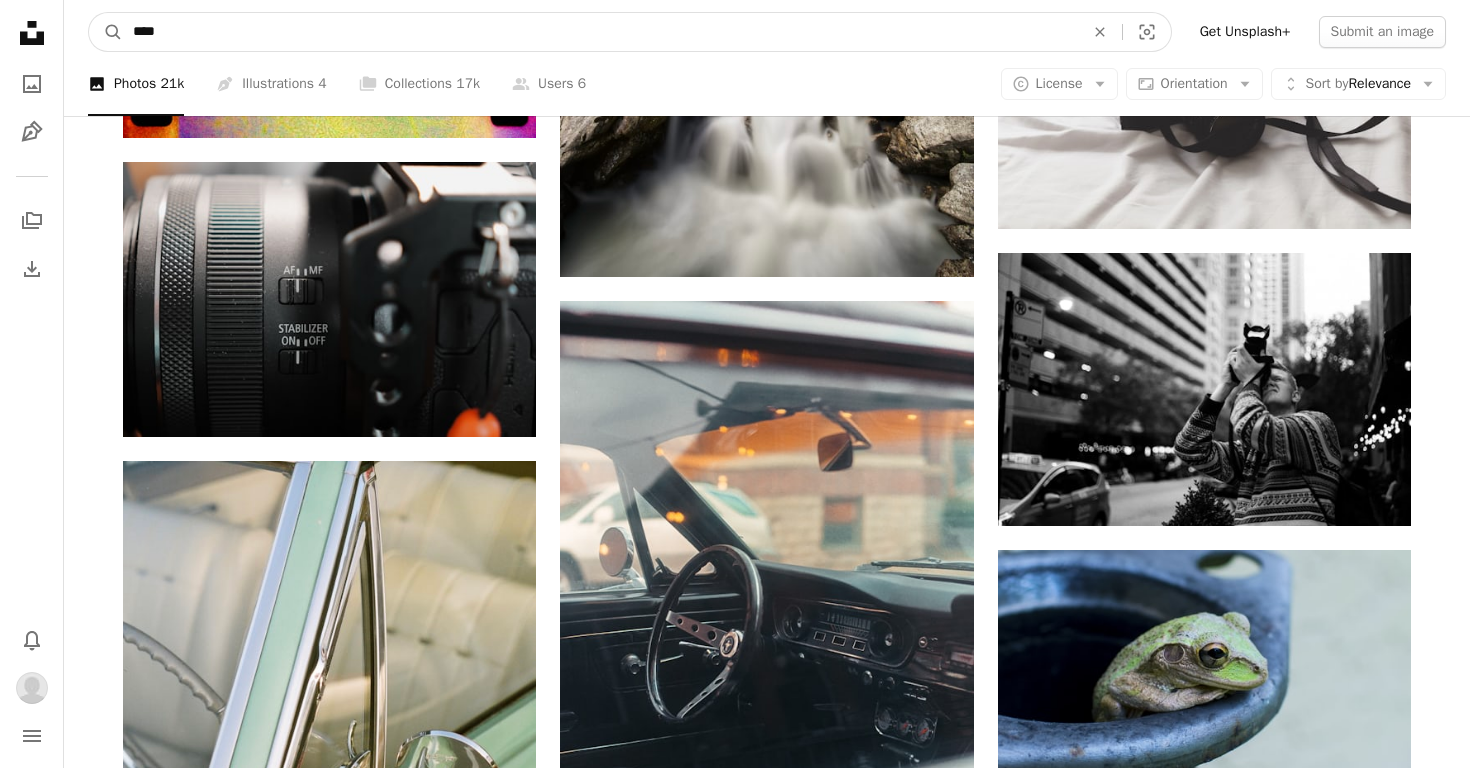 click on "****" at bounding box center [600, 32] 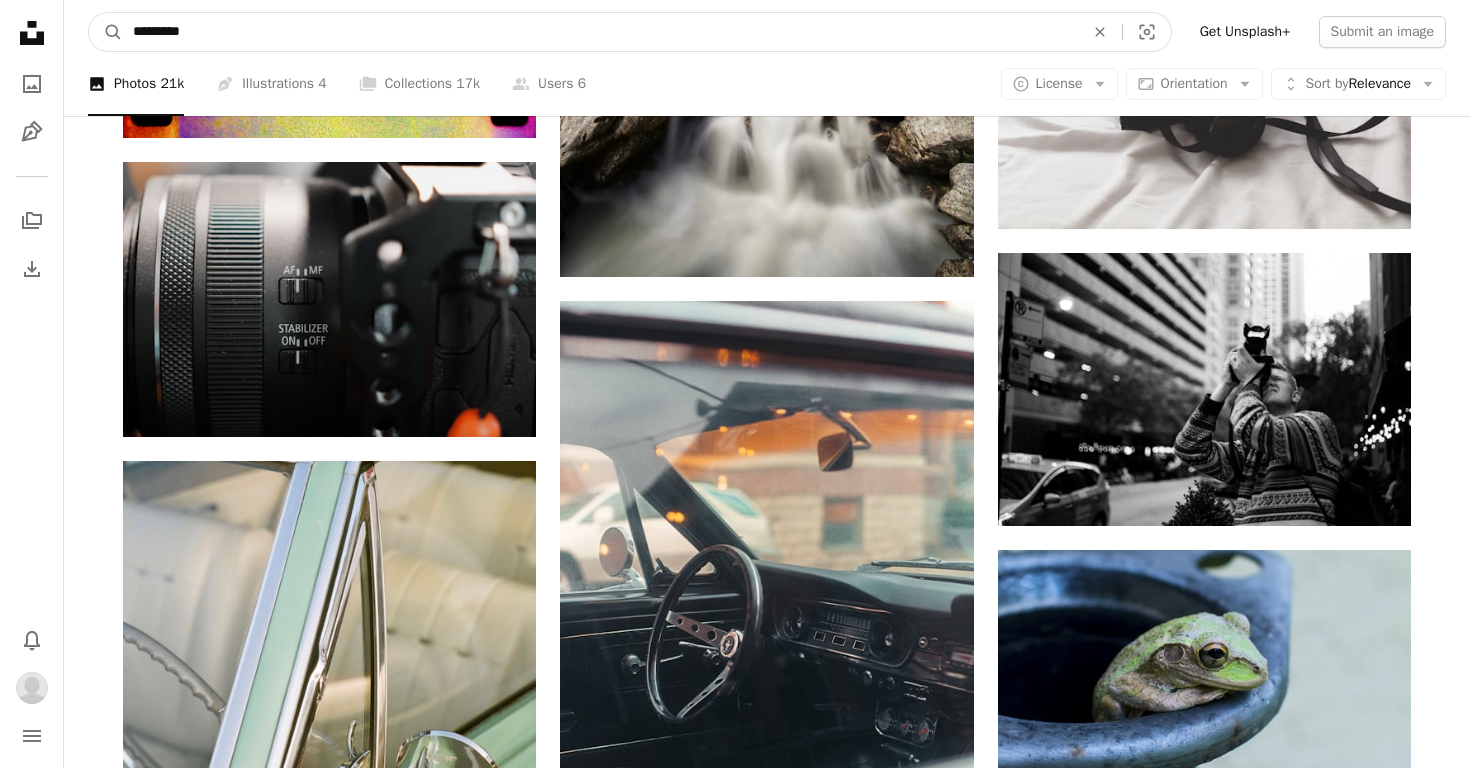 type on "**********" 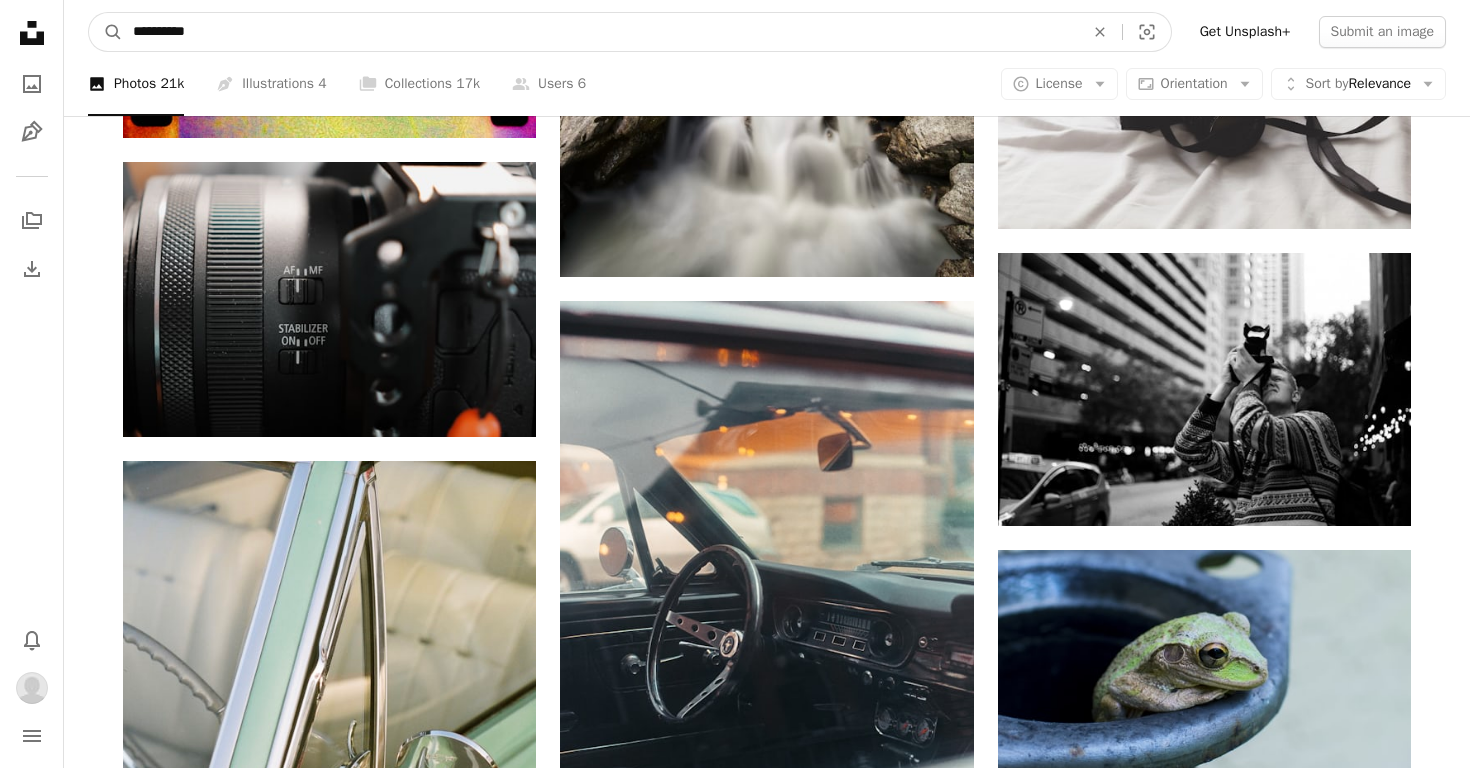 click on "A magnifying glass" at bounding box center [106, 32] 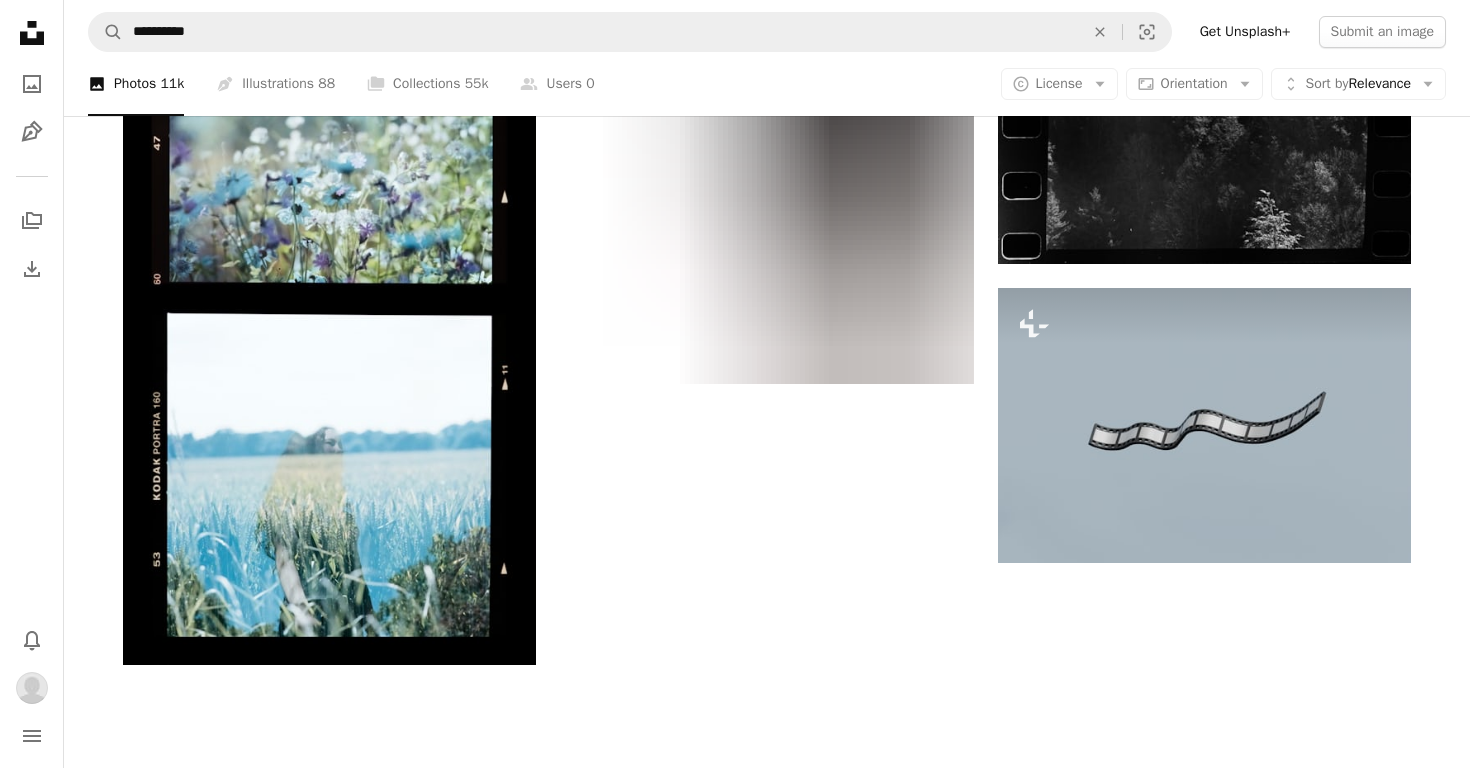 scroll, scrollTop: 2649, scrollLeft: 0, axis: vertical 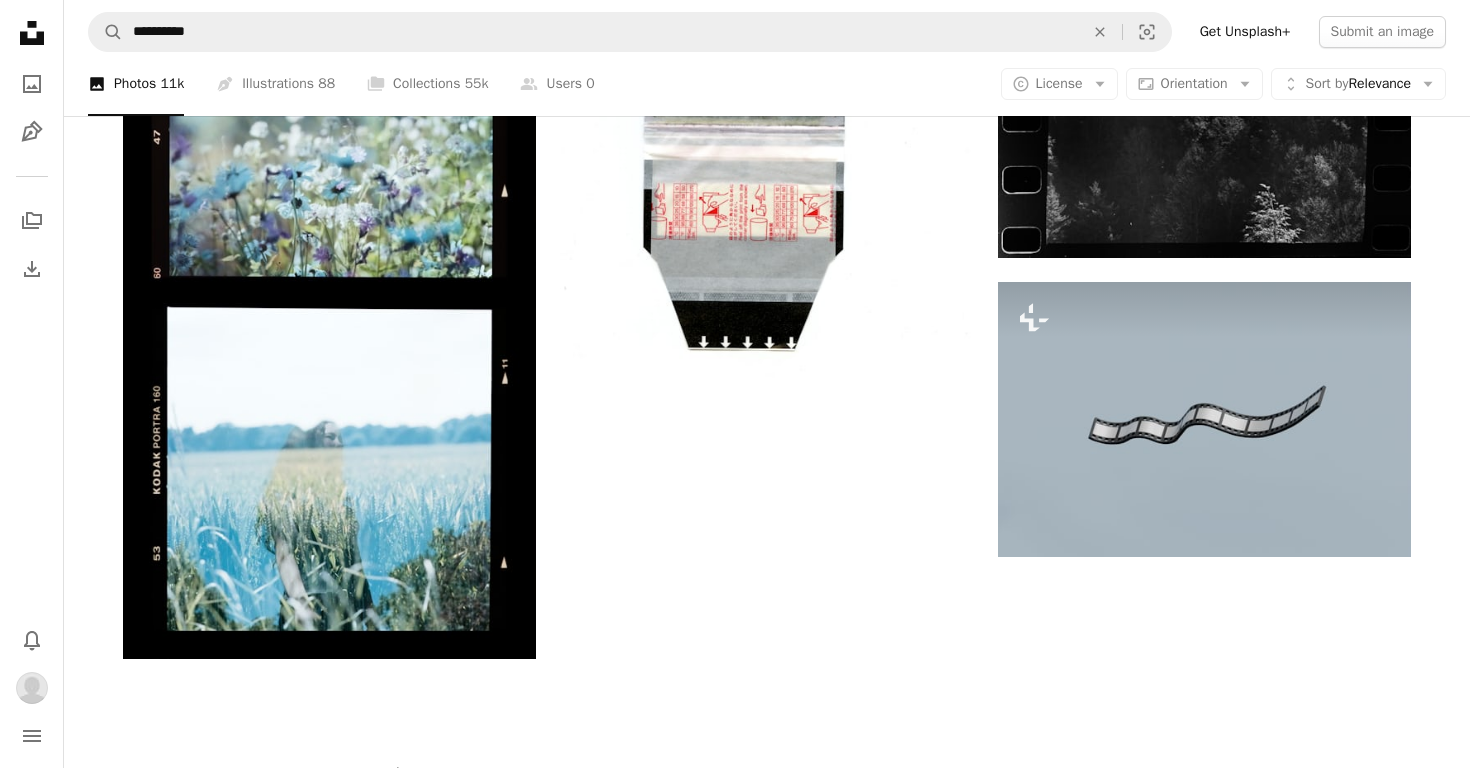 click on "Load more" at bounding box center (767, 1346) 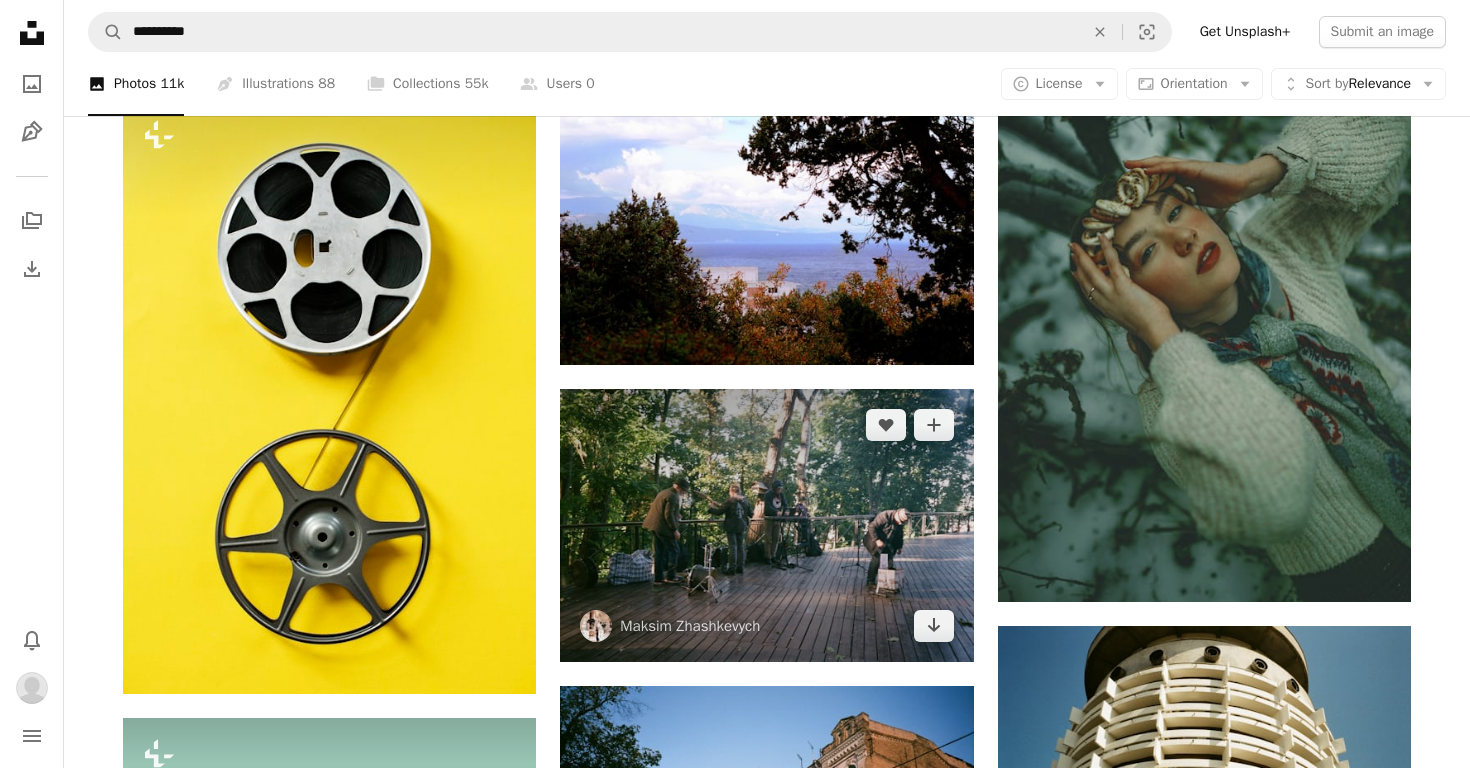 scroll, scrollTop: 23034, scrollLeft: 0, axis: vertical 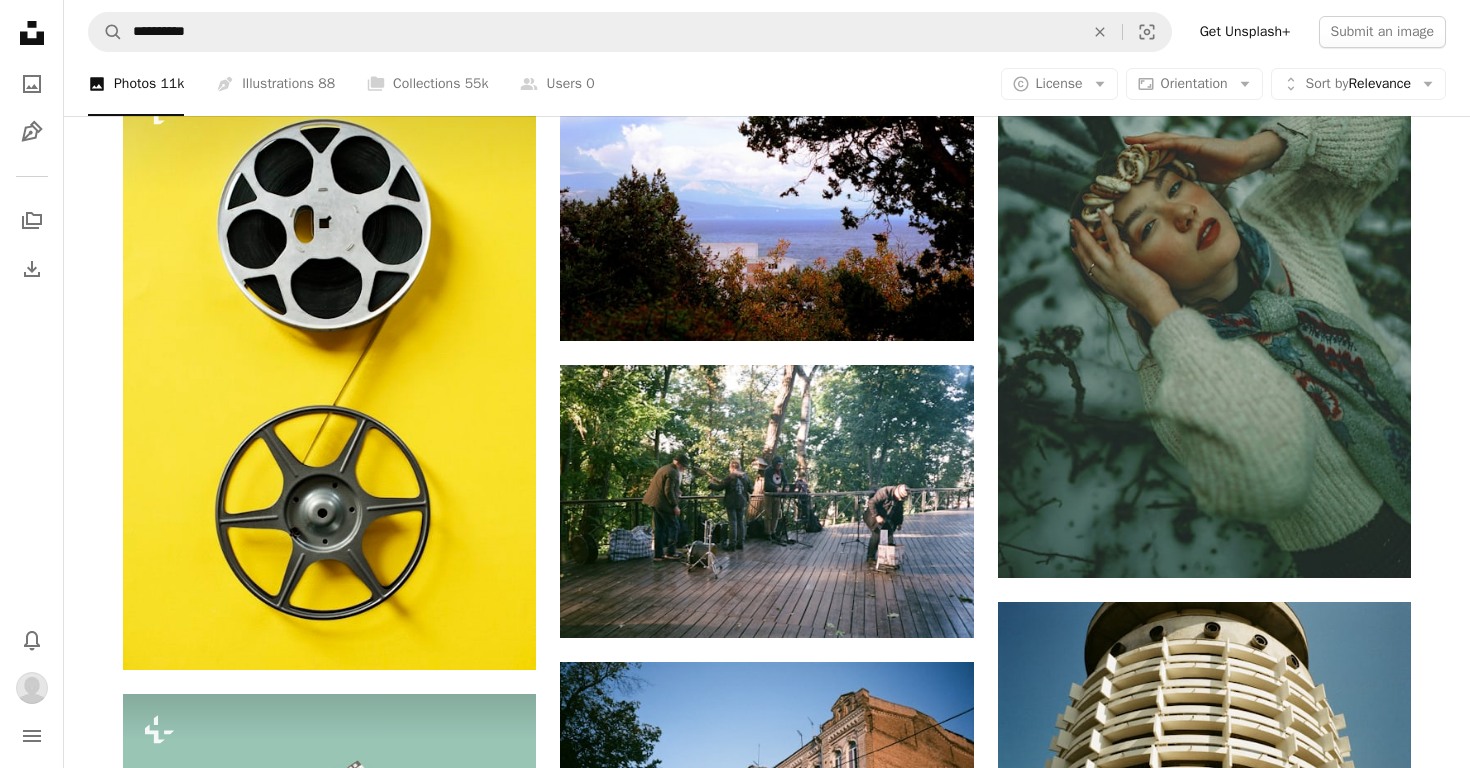 click at bounding box center (1204, 1702) 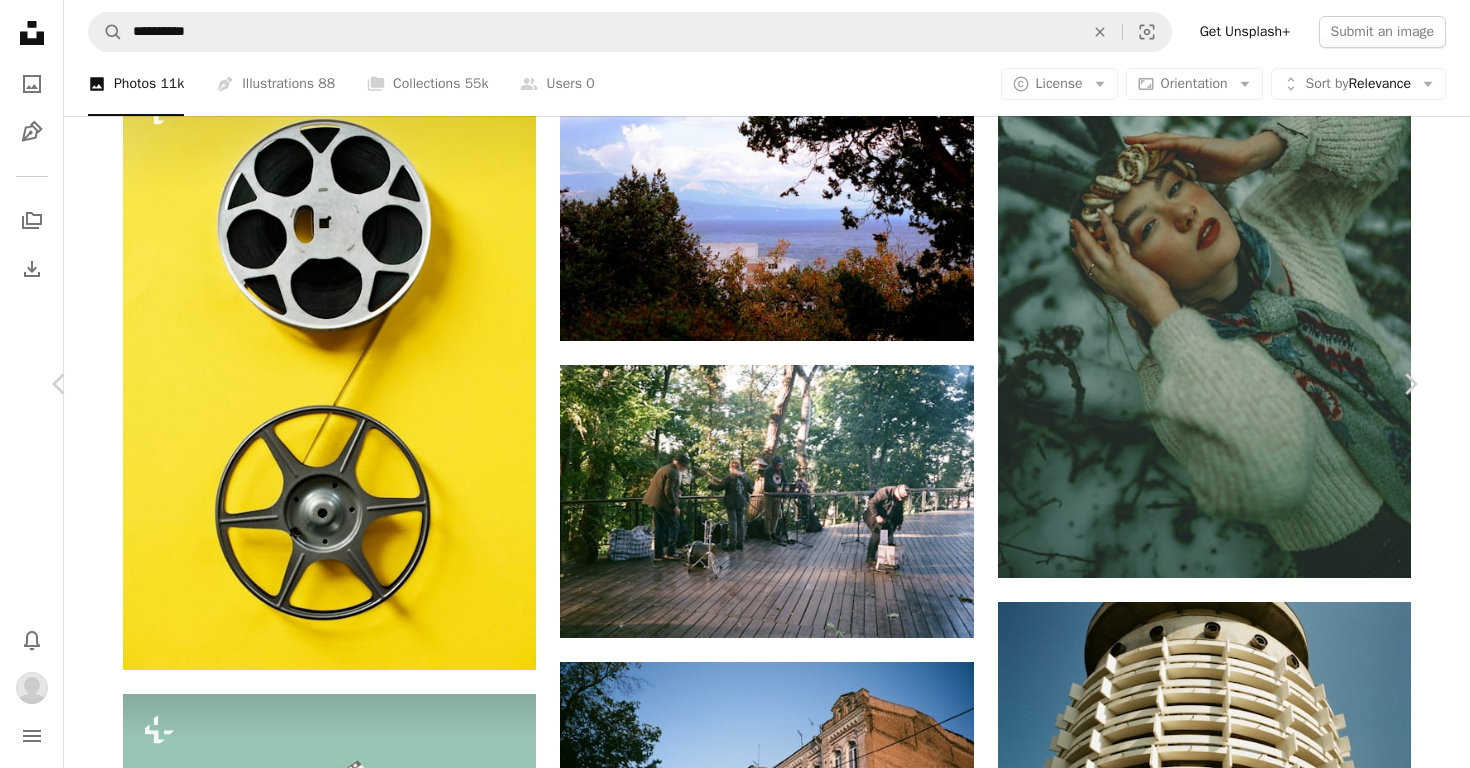 scroll, scrollTop: 5245, scrollLeft: 0, axis: vertical 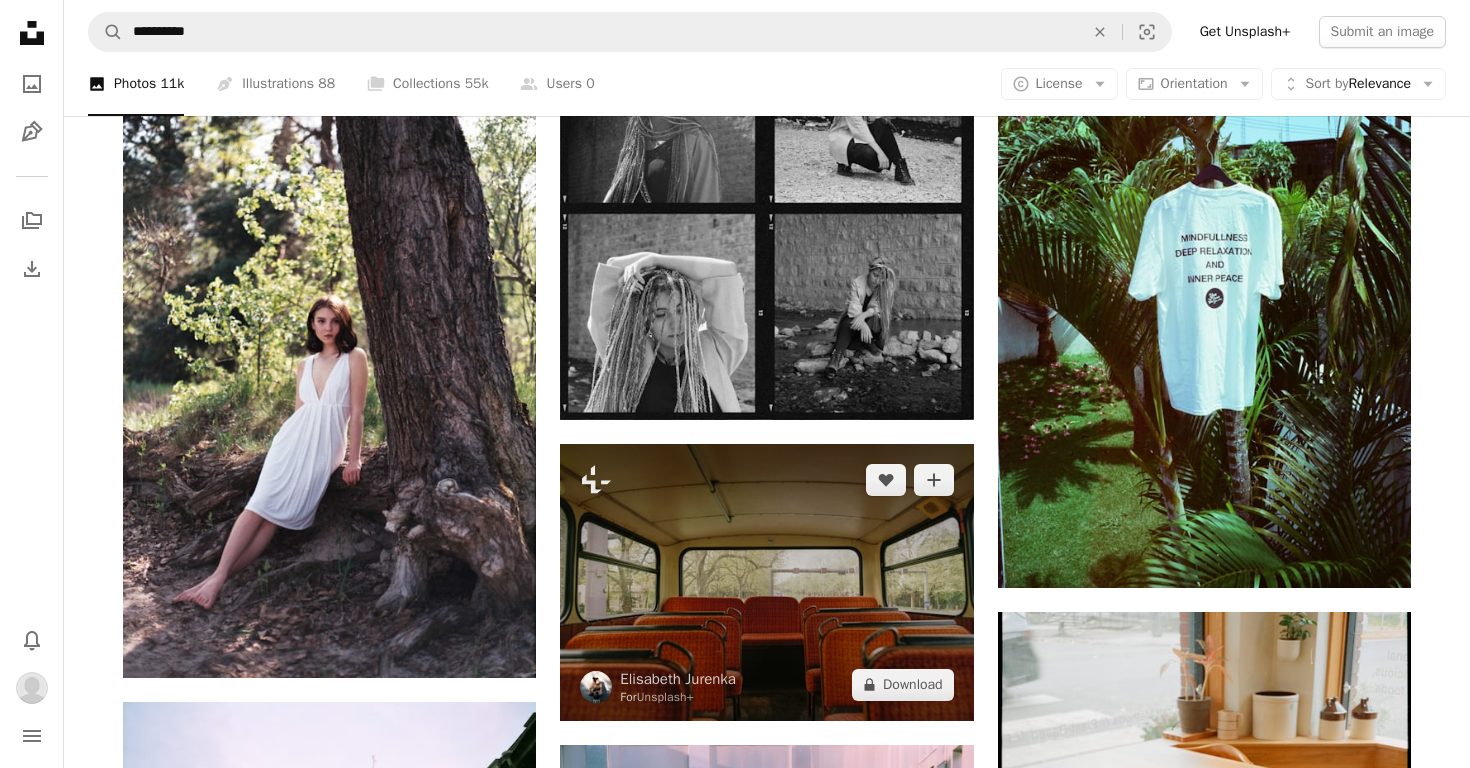 click at bounding box center (766, 582) 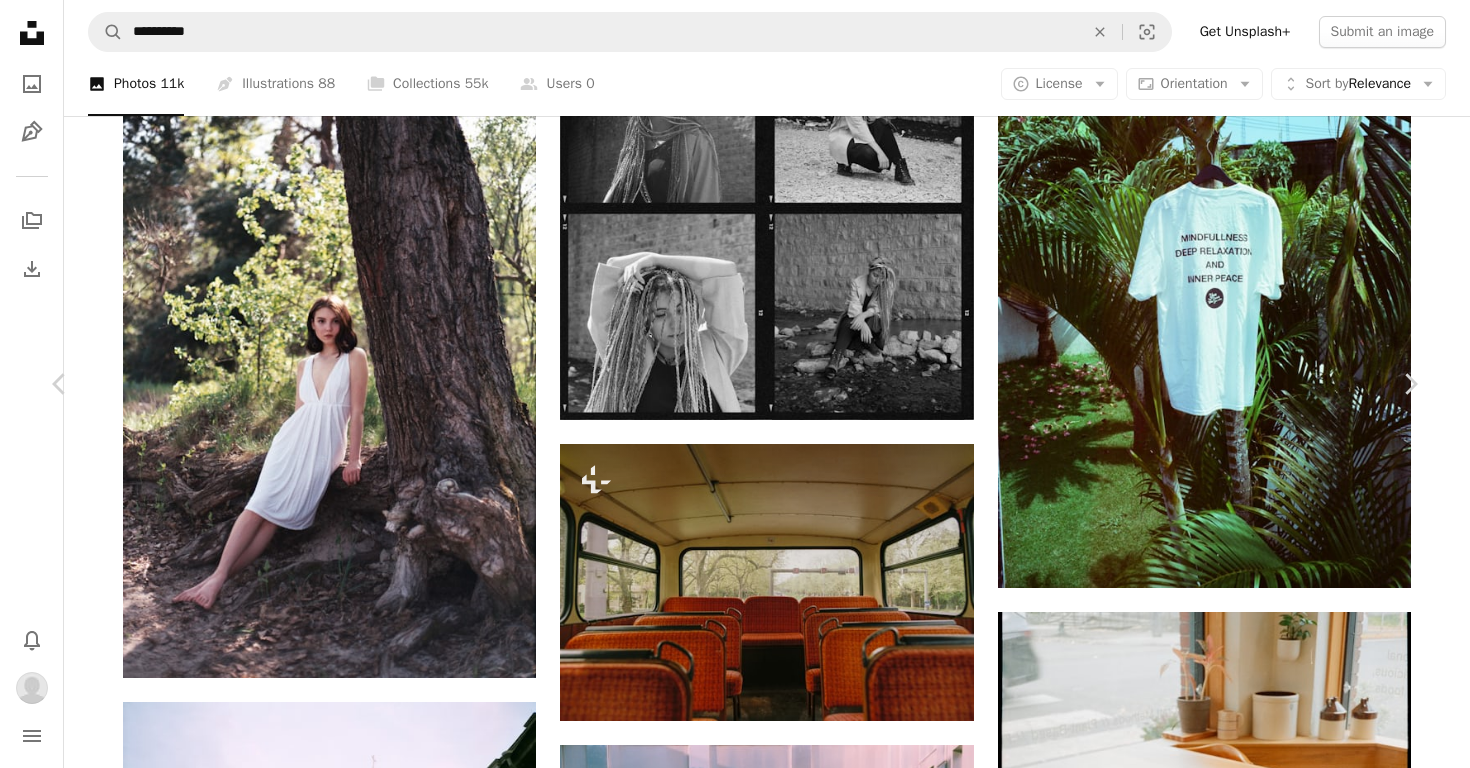 scroll, scrollTop: 2346, scrollLeft: 0, axis: vertical 